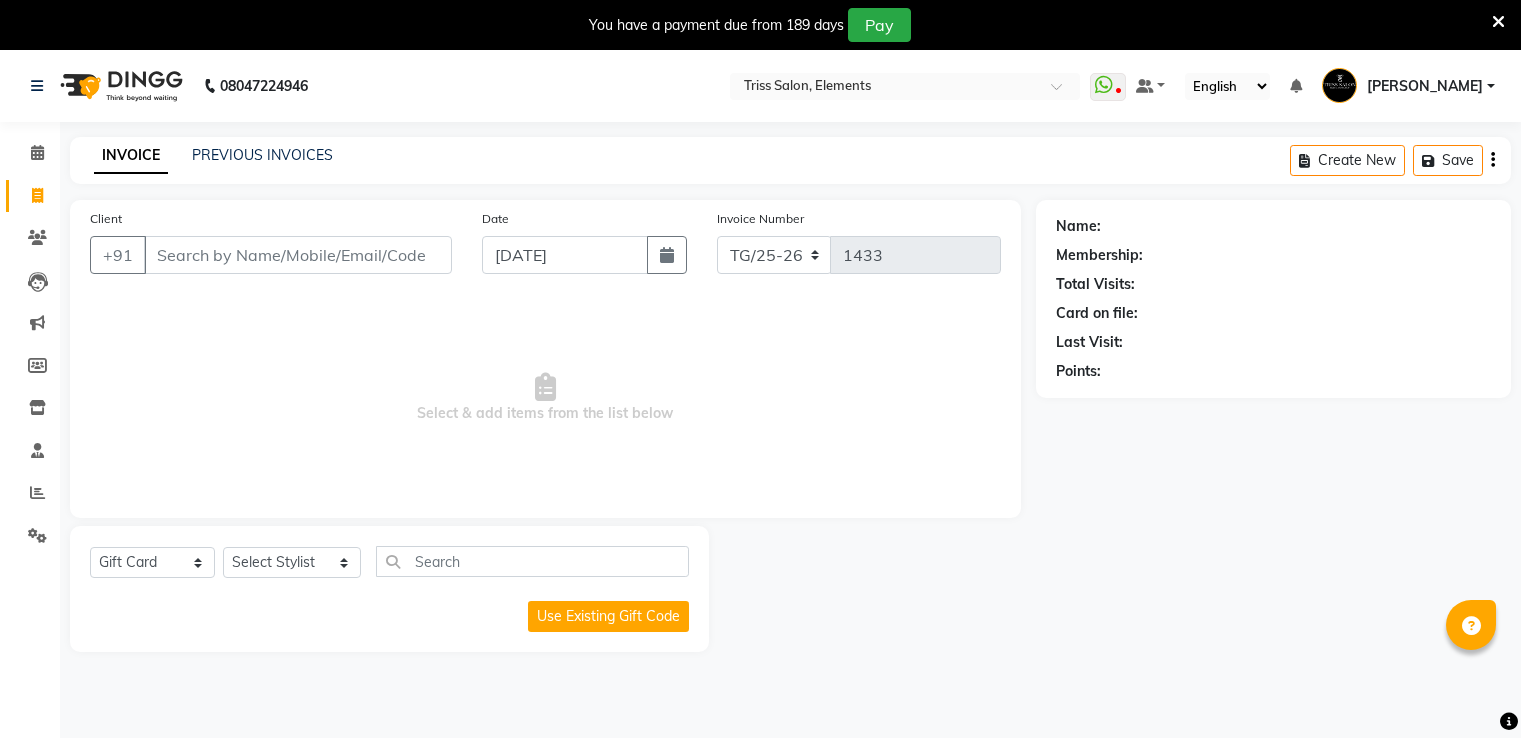 select on "G" 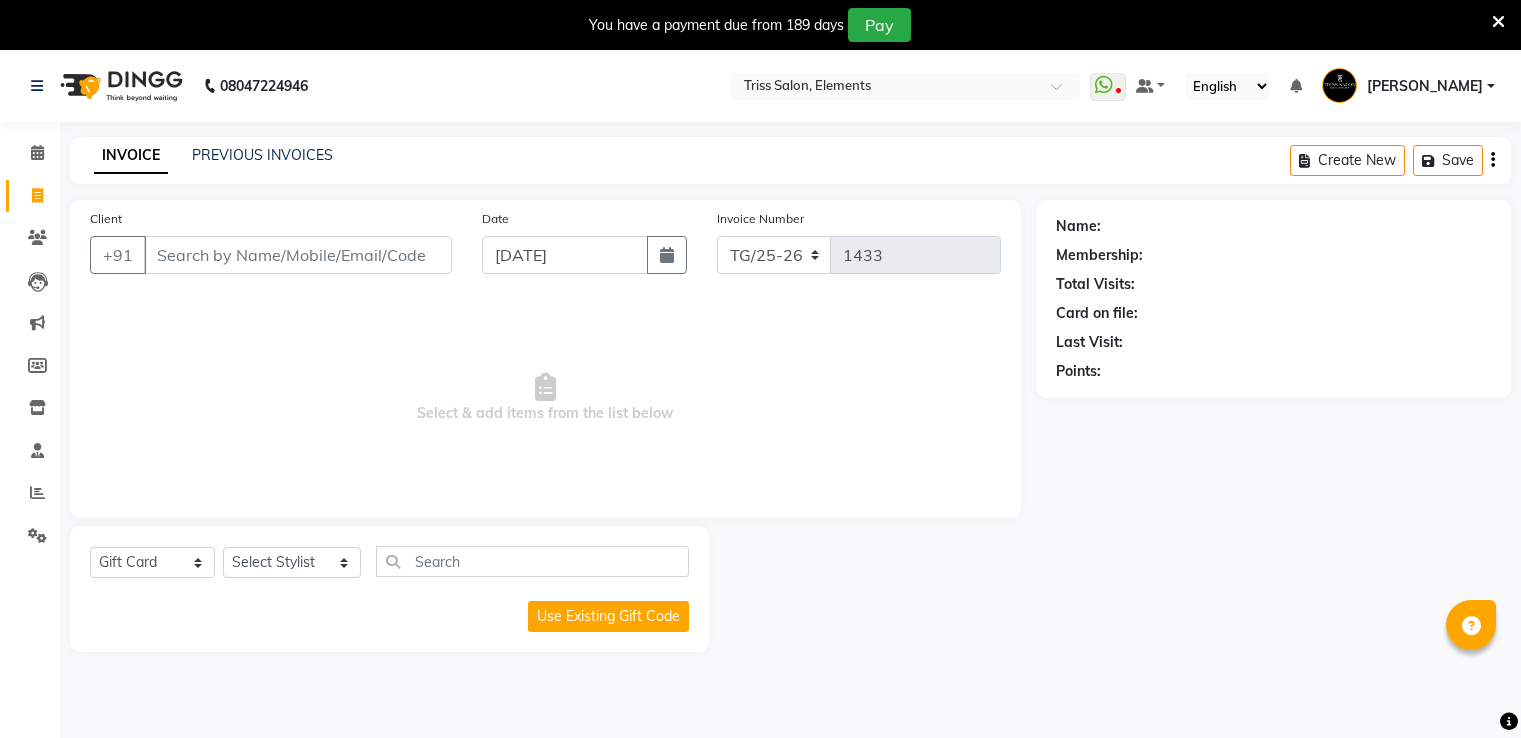 scroll, scrollTop: 50, scrollLeft: 0, axis: vertical 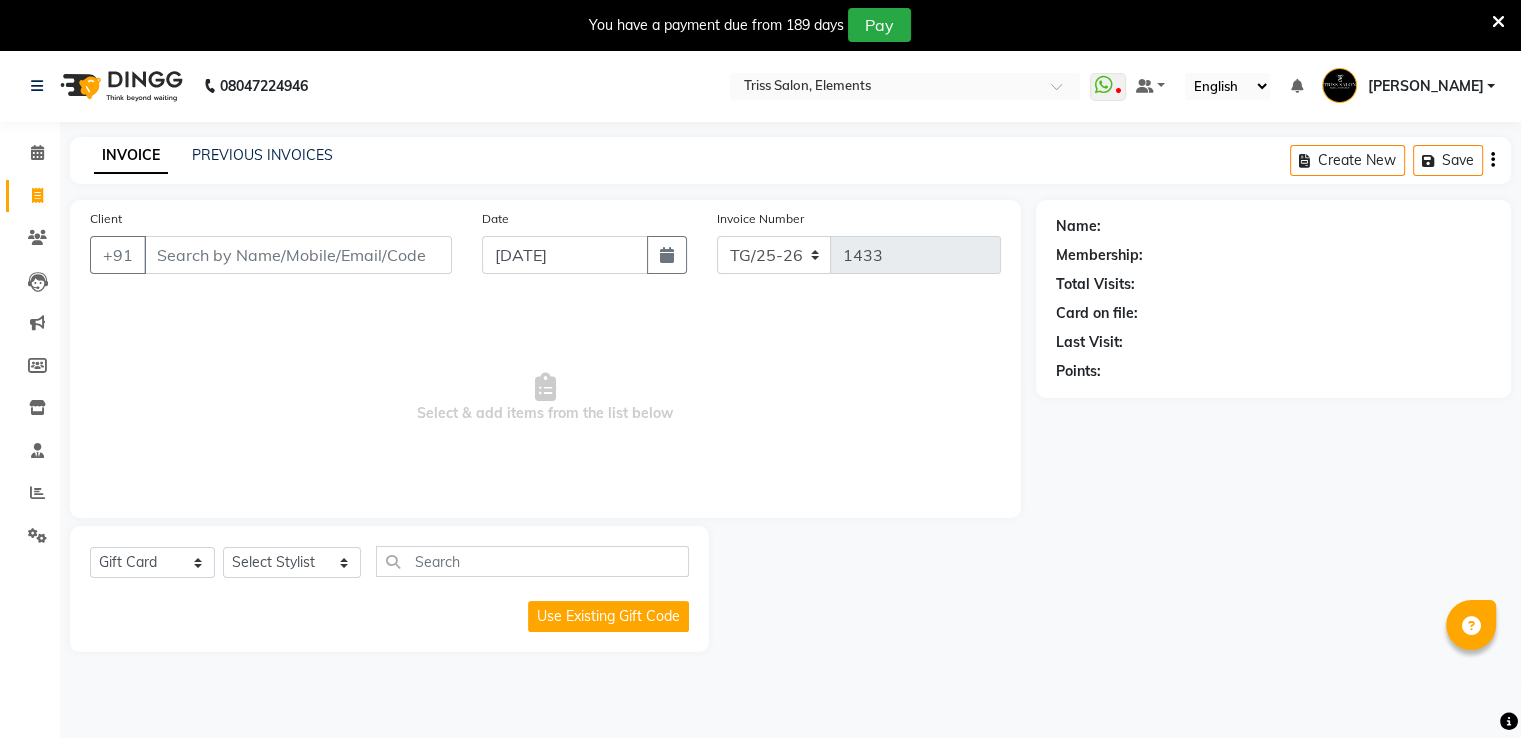 click 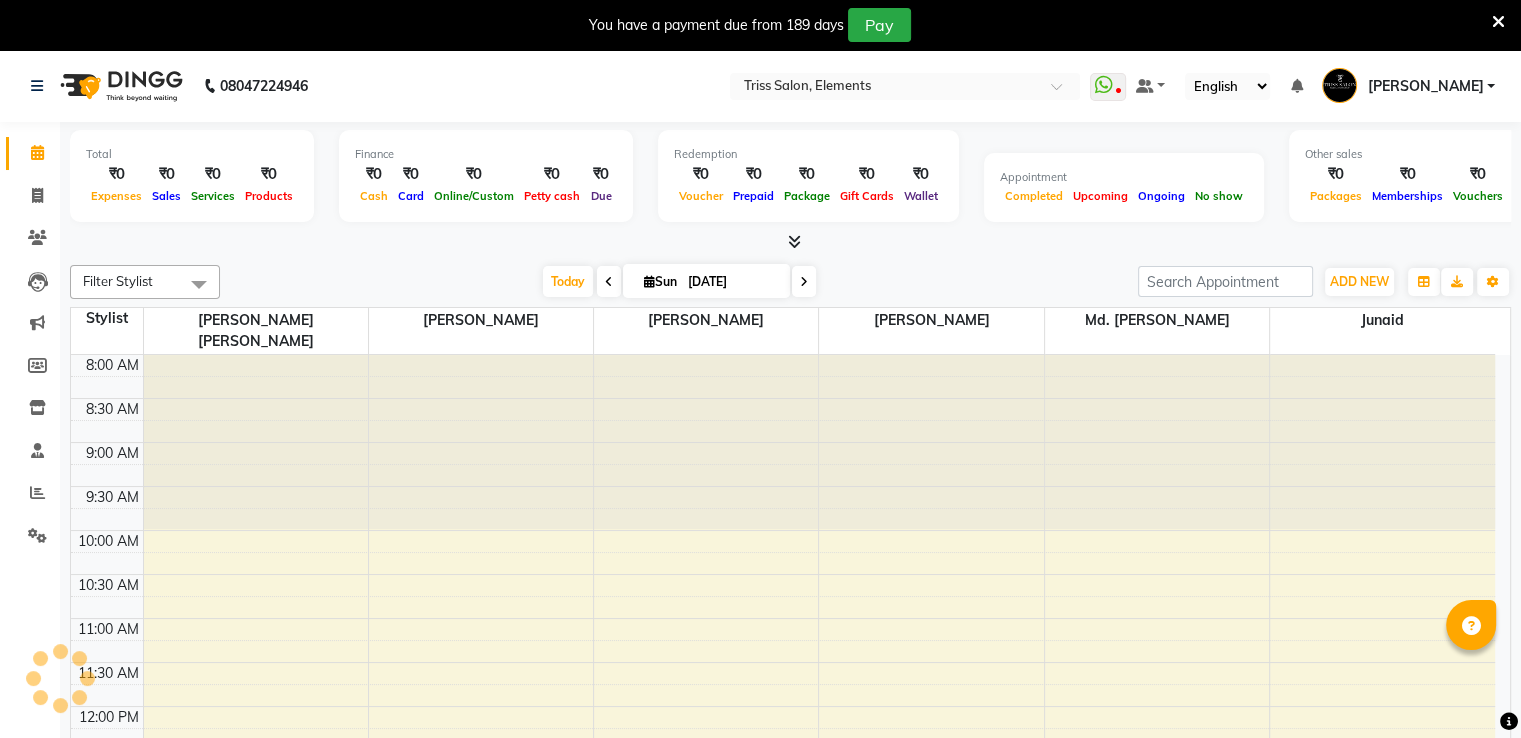 scroll, scrollTop: 0, scrollLeft: 0, axis: both 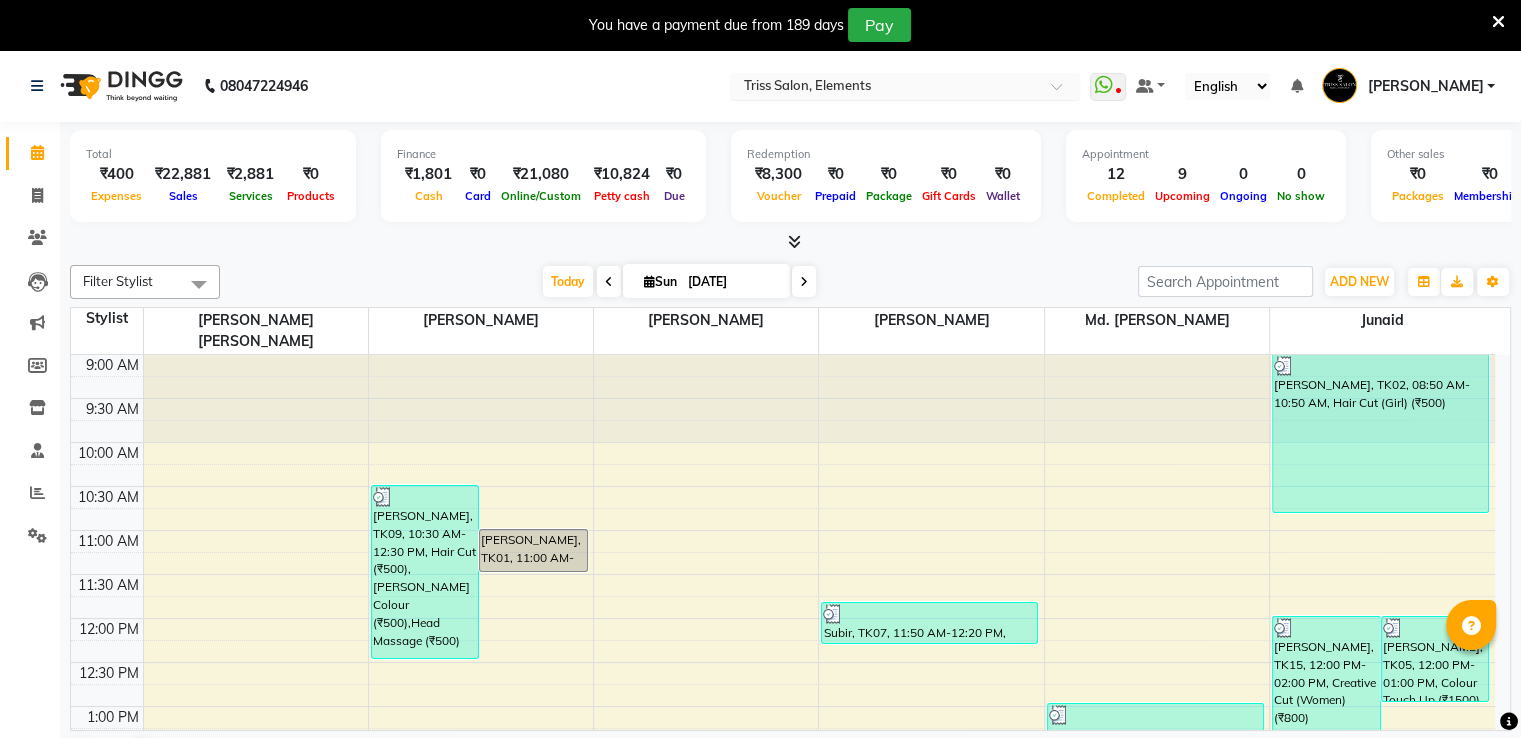 click at bounding box center (885, 88) 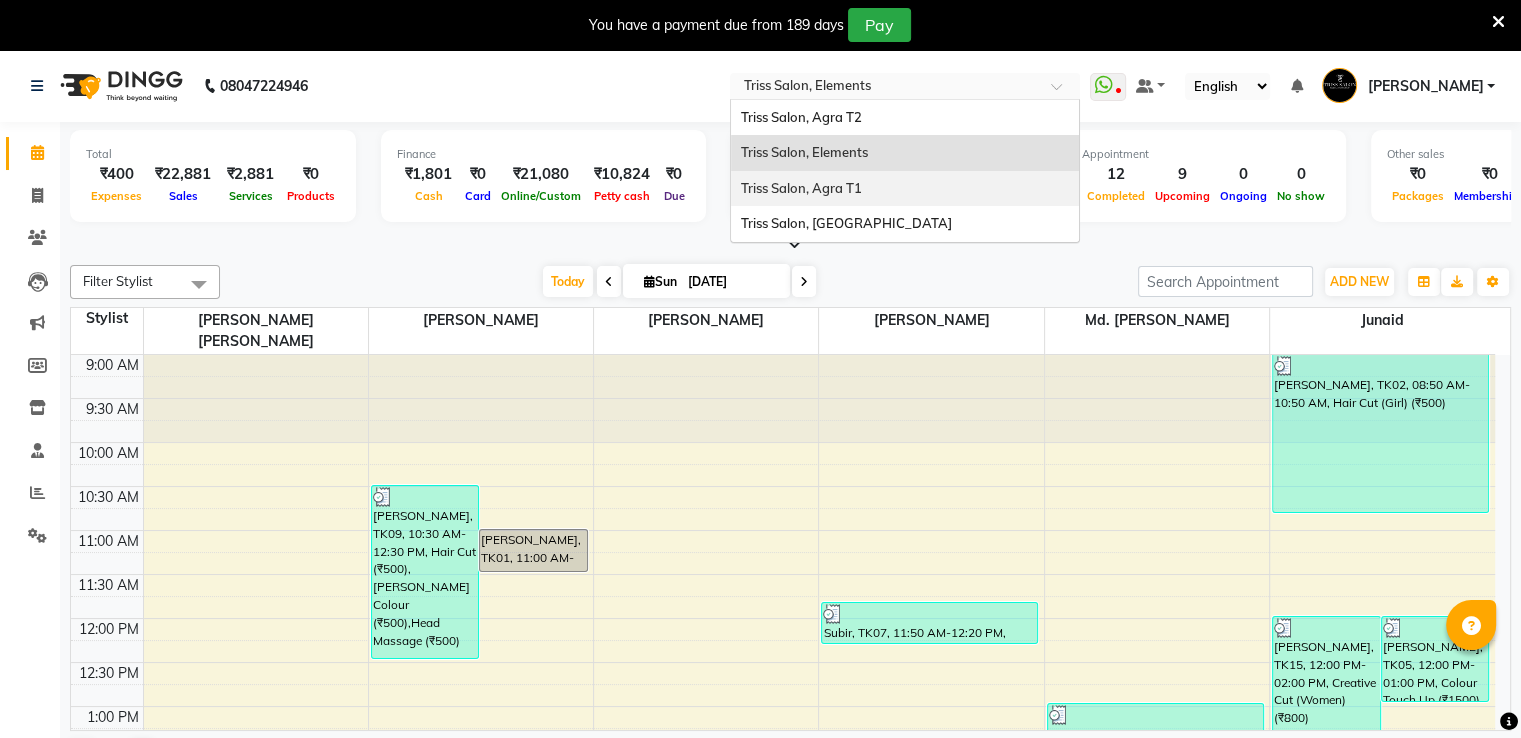 click on "Triss Salon, Agra T1" at bounding box center [801, 188] 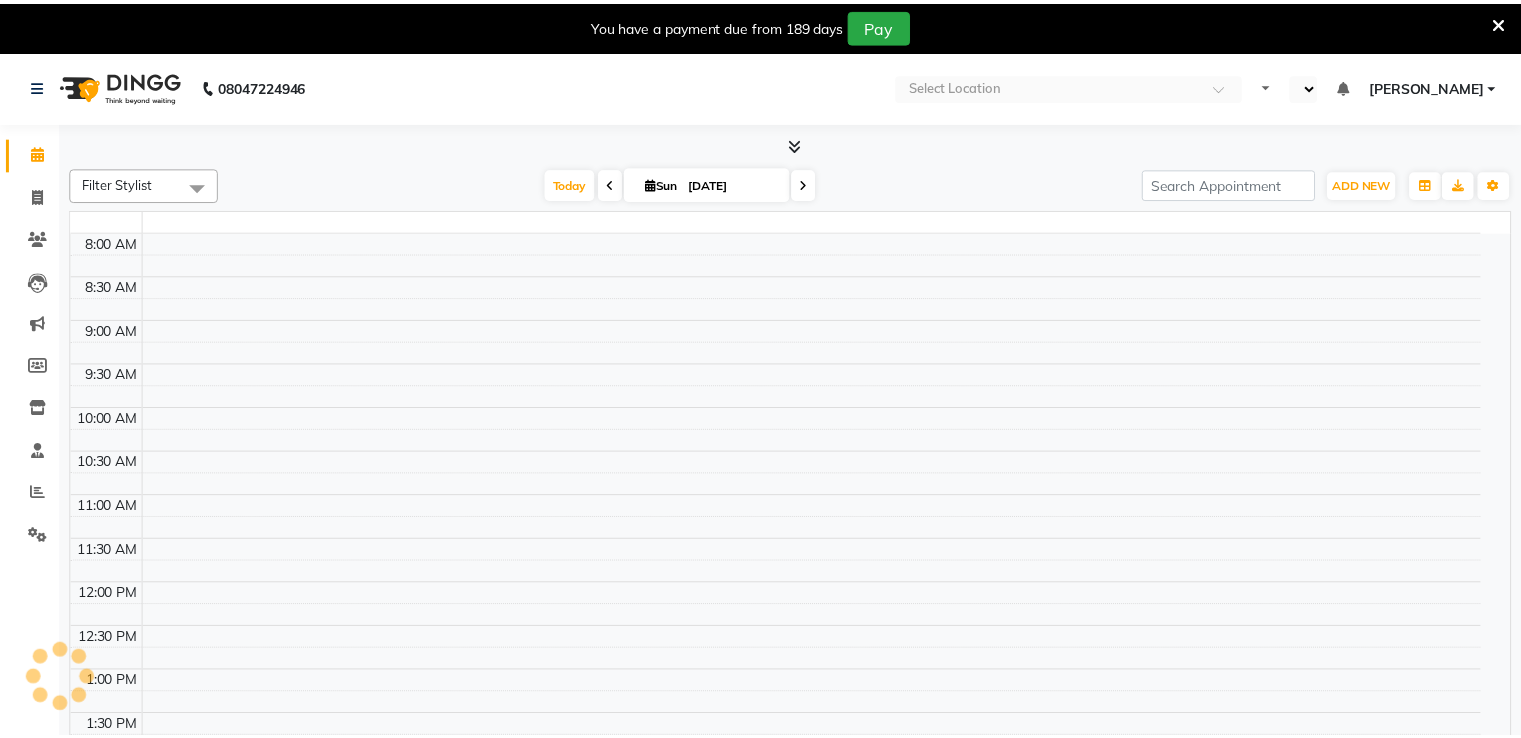 scroll, scrollTop: 0, scrollLeft: 0, axis: both 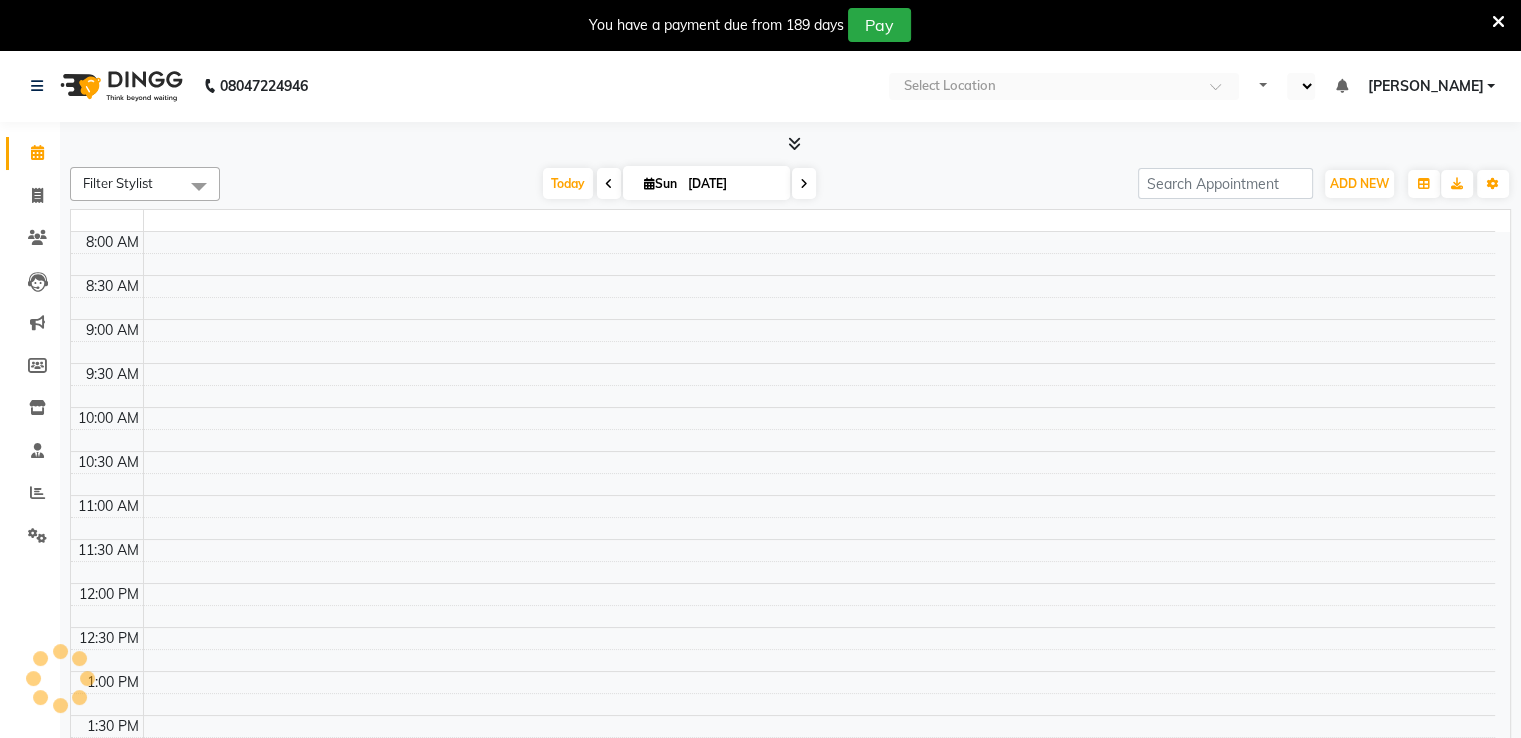 select on "en" 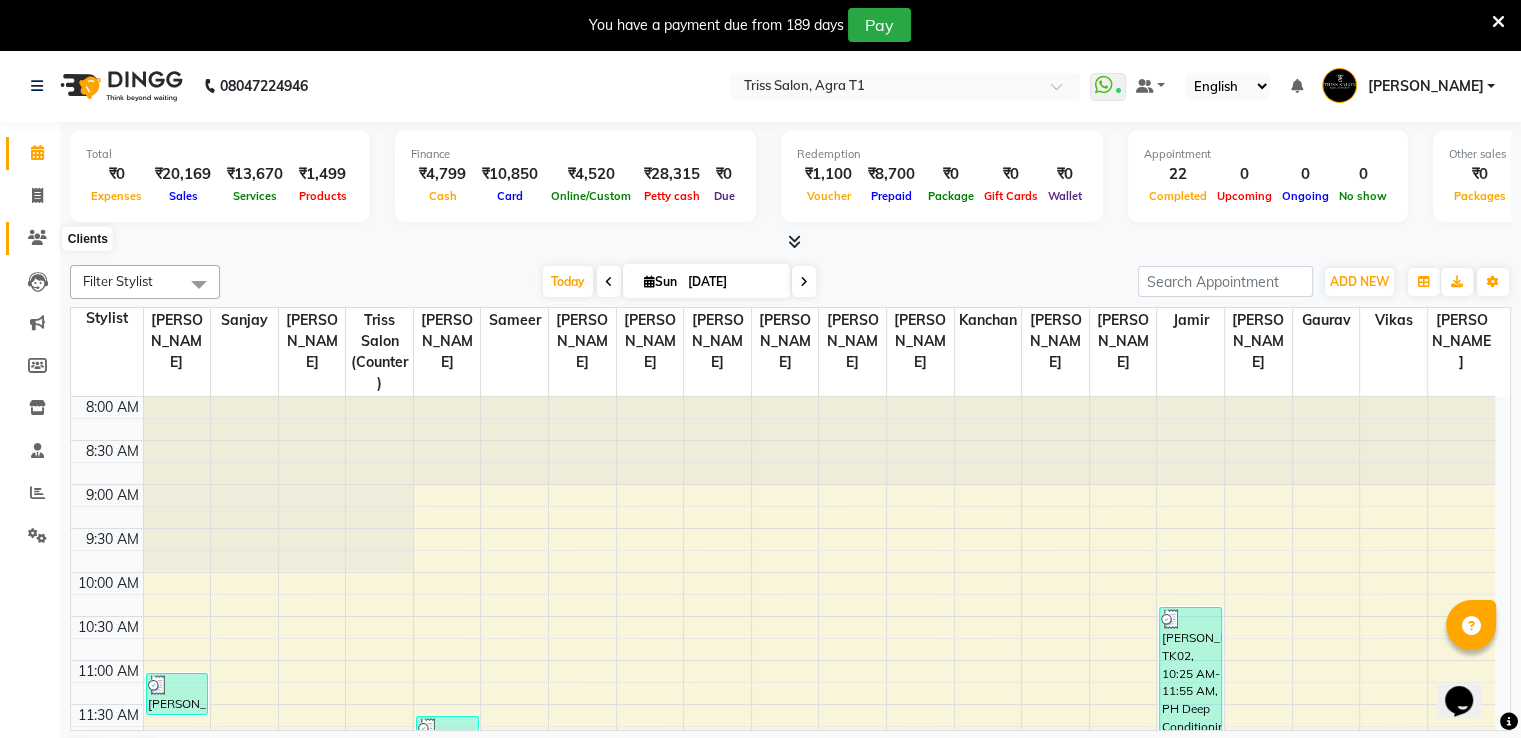 scroll, scrollTop: 0, scrollLeft: 0, axis: both 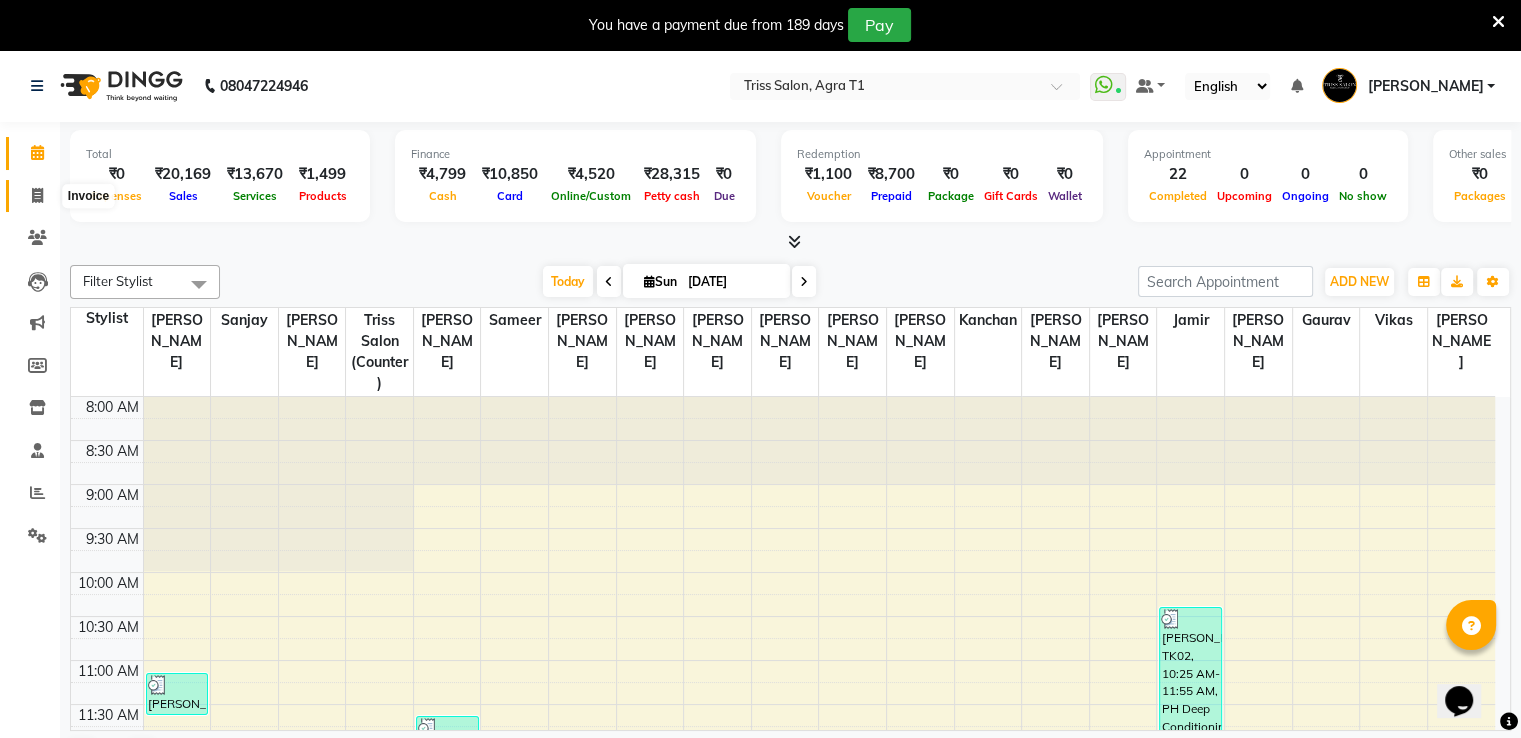 click 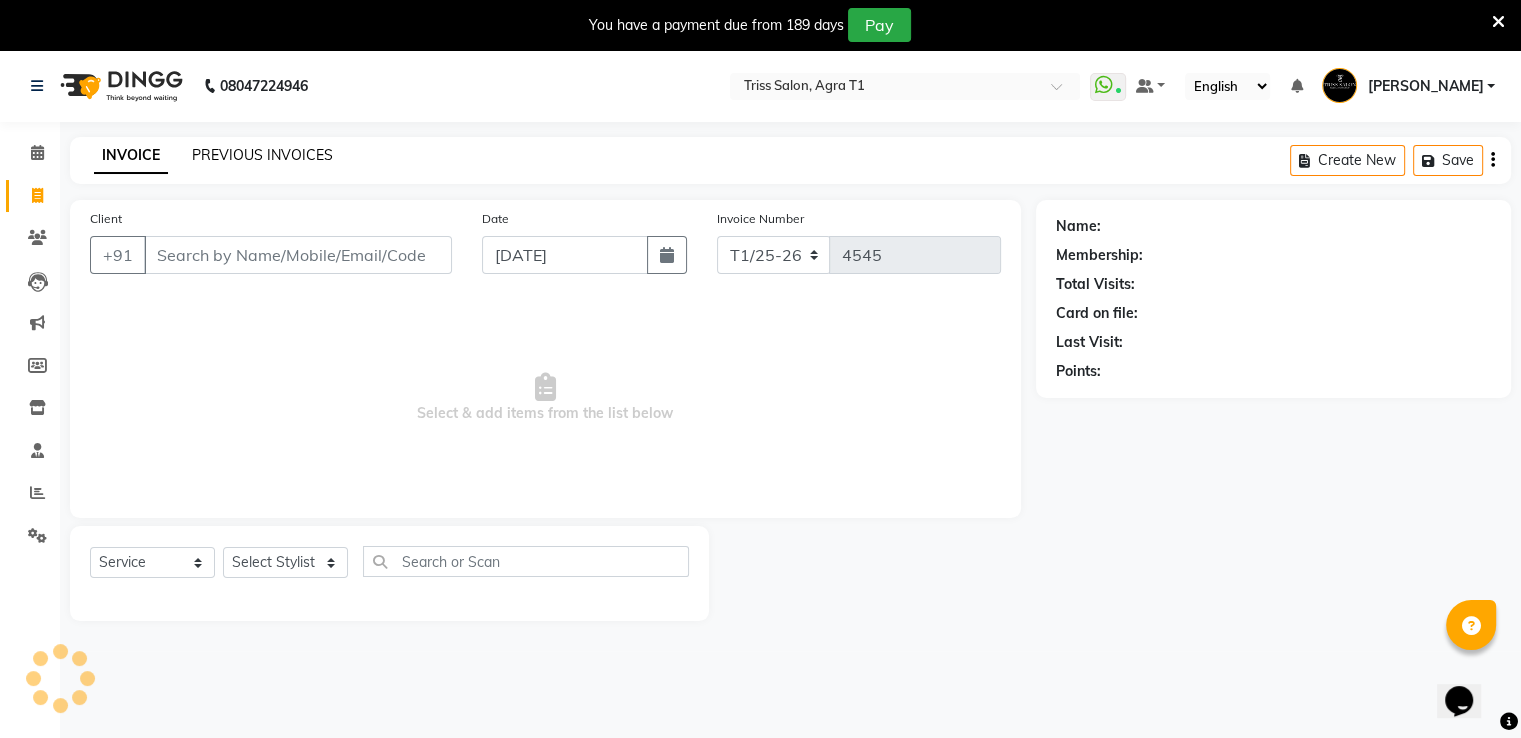 click on "PREVIOUS INVOICES" 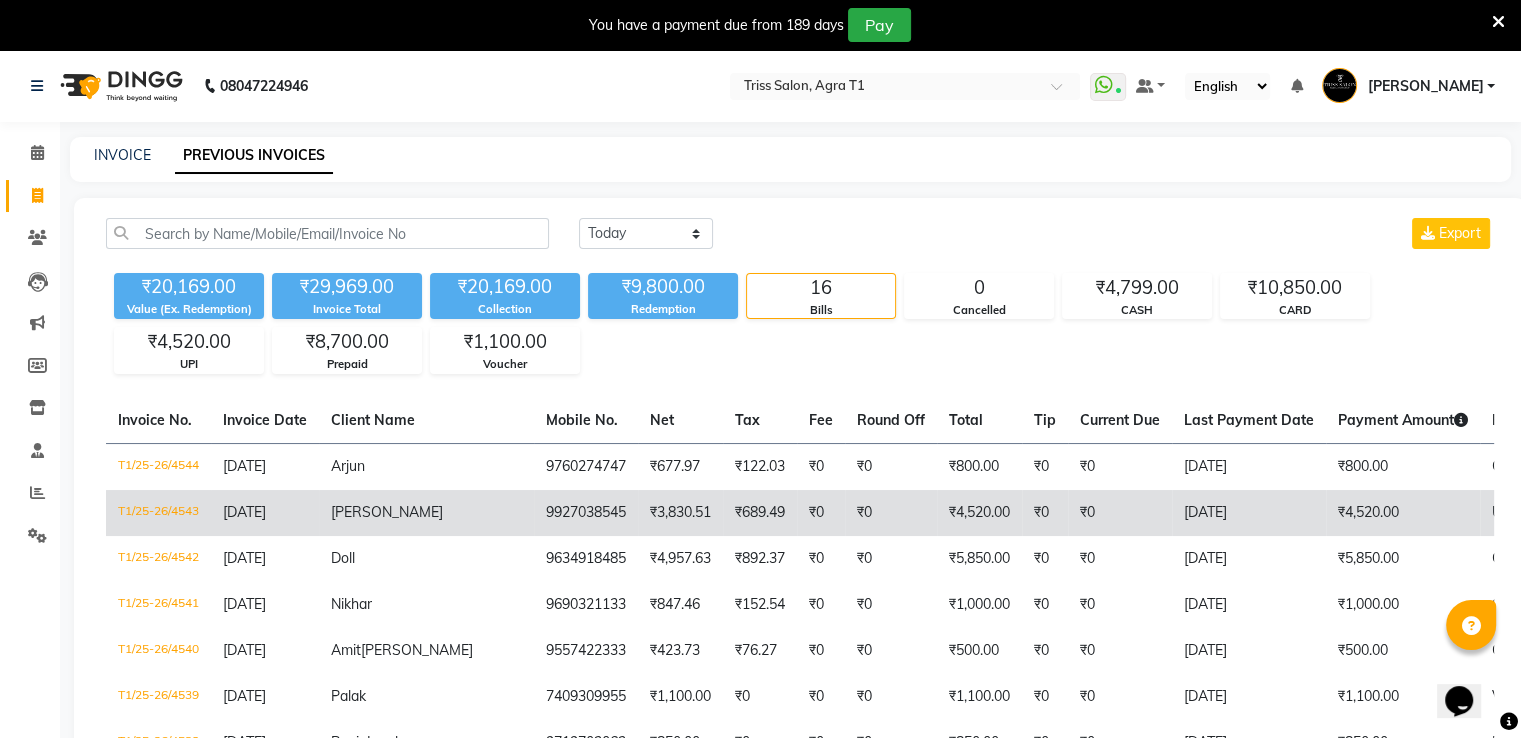 click on "T1/25-26/4543" 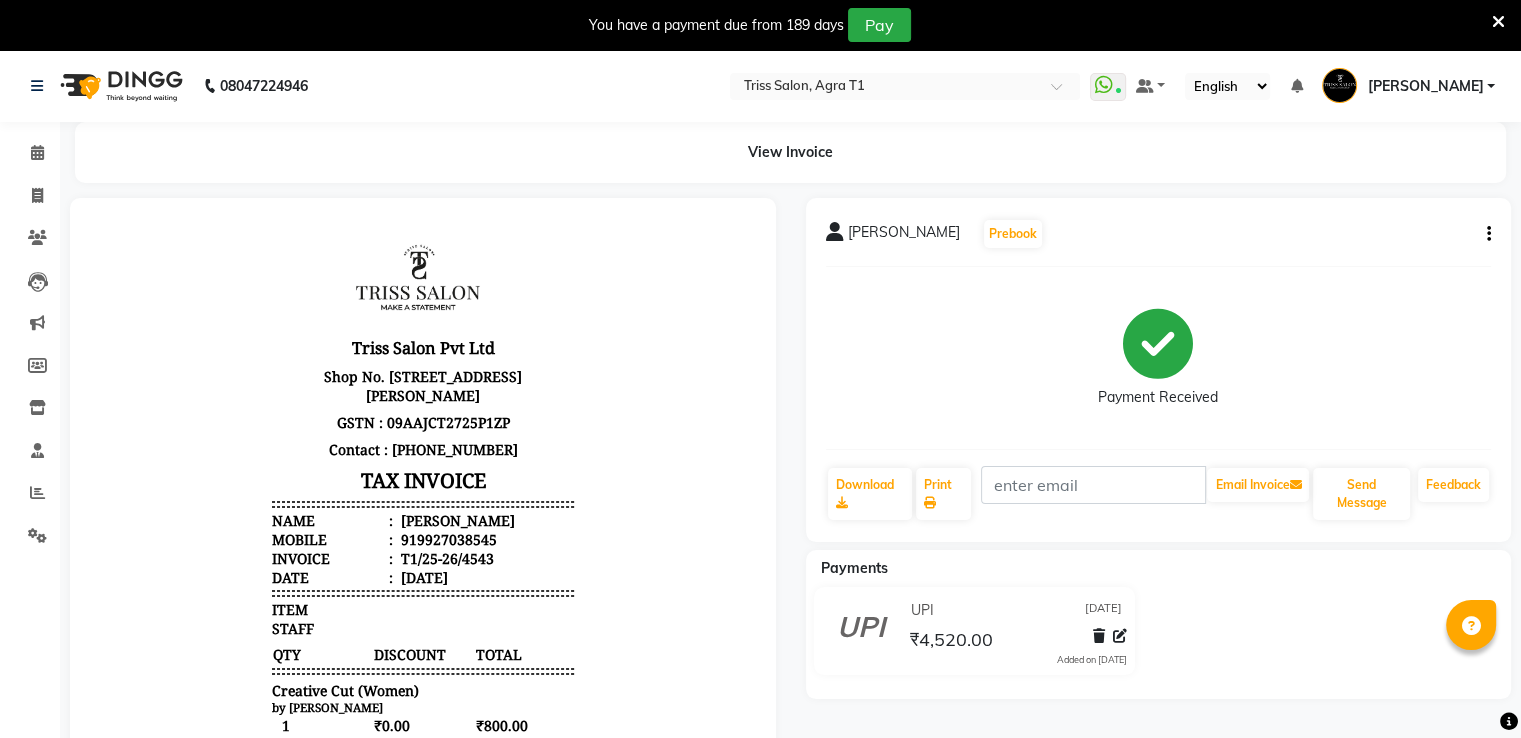 scroll, scrollTop: 0, scrollLeft: 0, axis: both 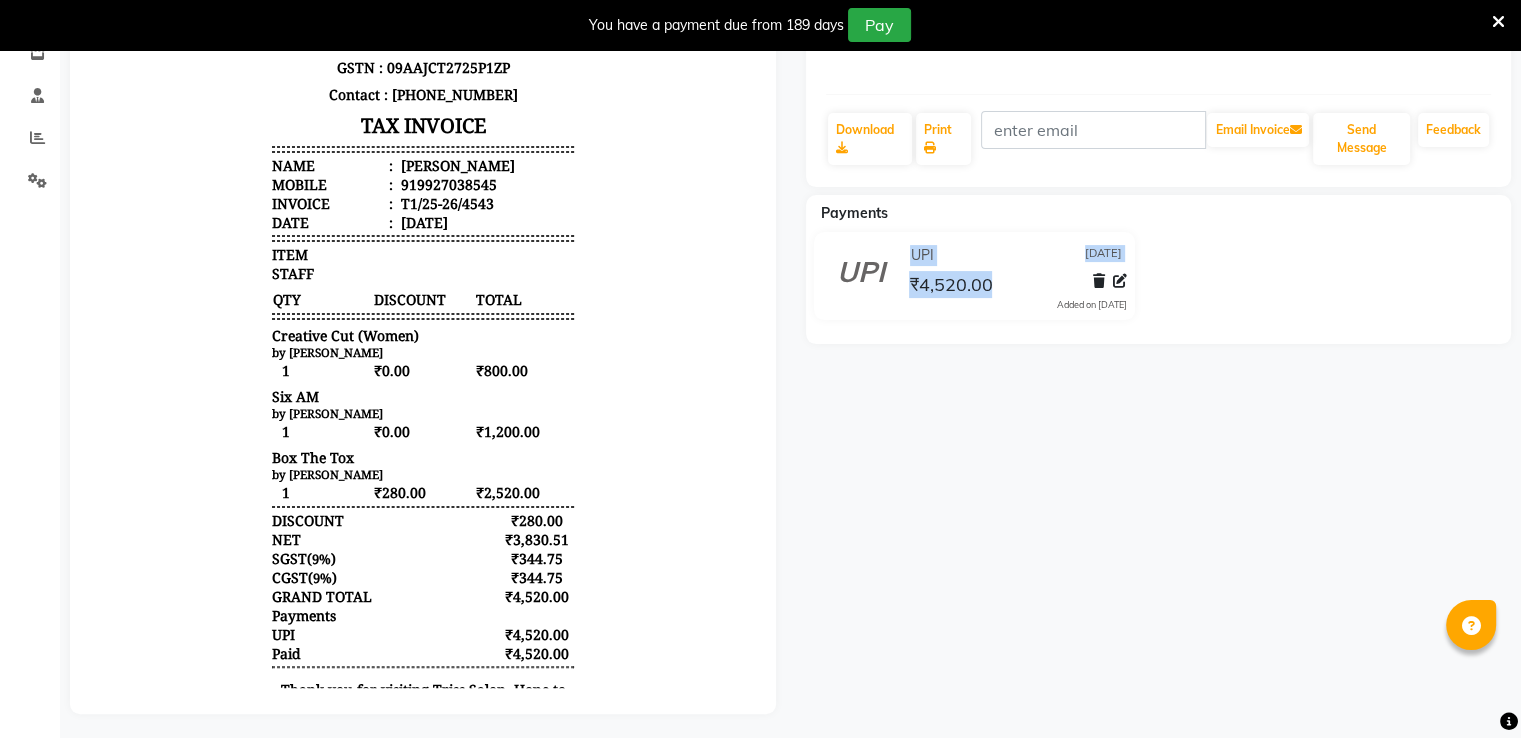 drag, startPoint x: 1512, startPoint y: 344, endPoint x: 1535, endPoint y: 191, distance: 154.7191 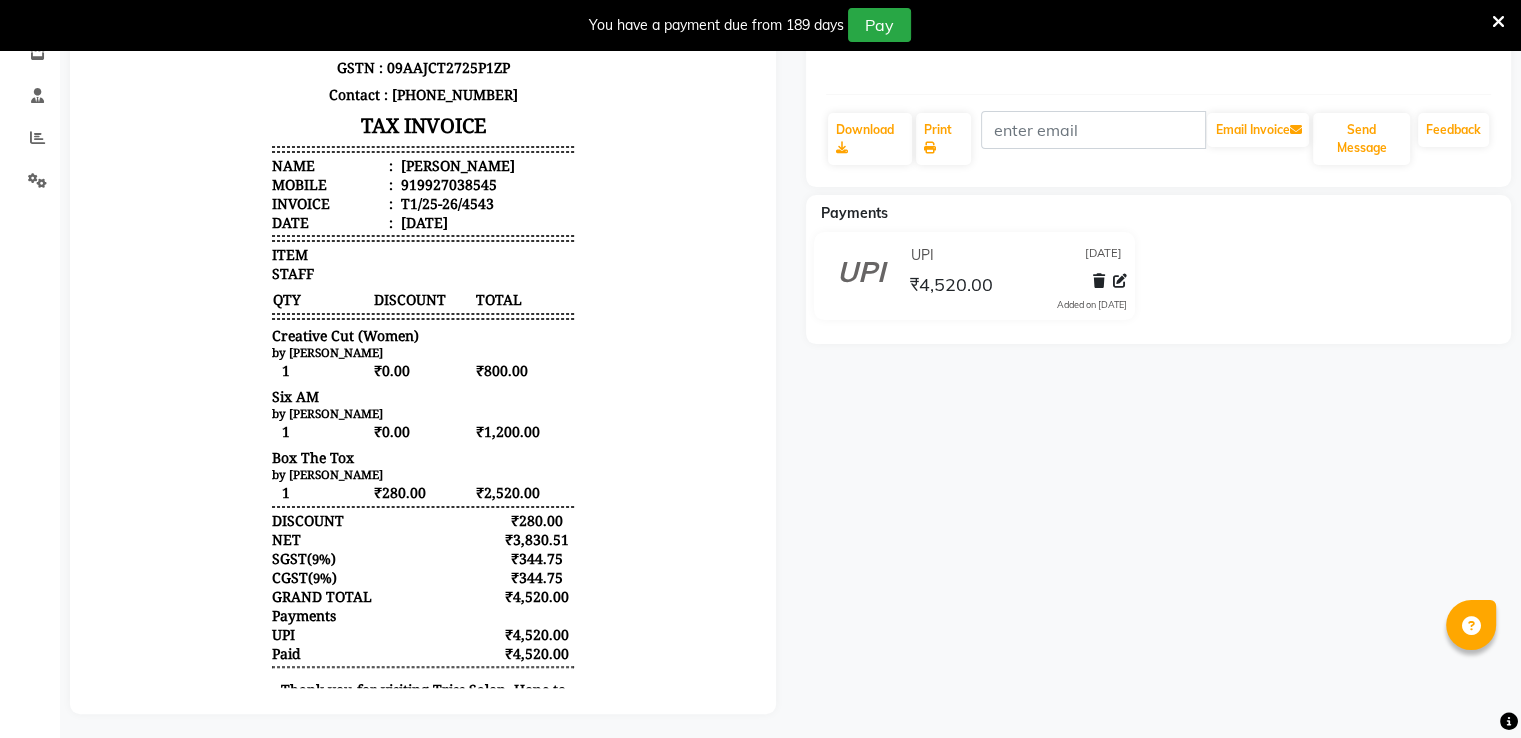 click on "Deepali   Prebook   Payment Received  Download  Print   Email Invoice   Send Message Feedback  Payments UPI 13-07-2025 ₹4,520.00  Added on 13-07-2025" 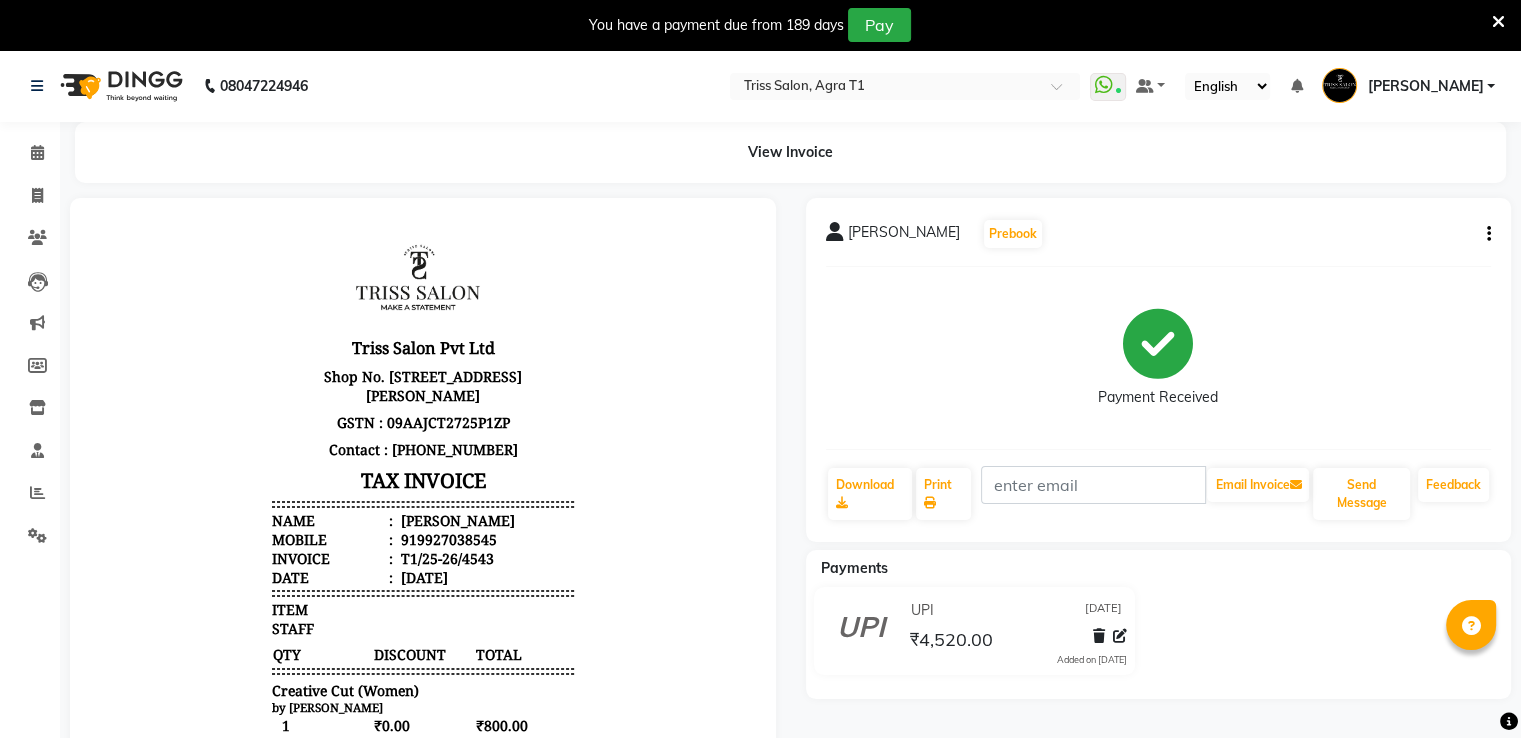 click 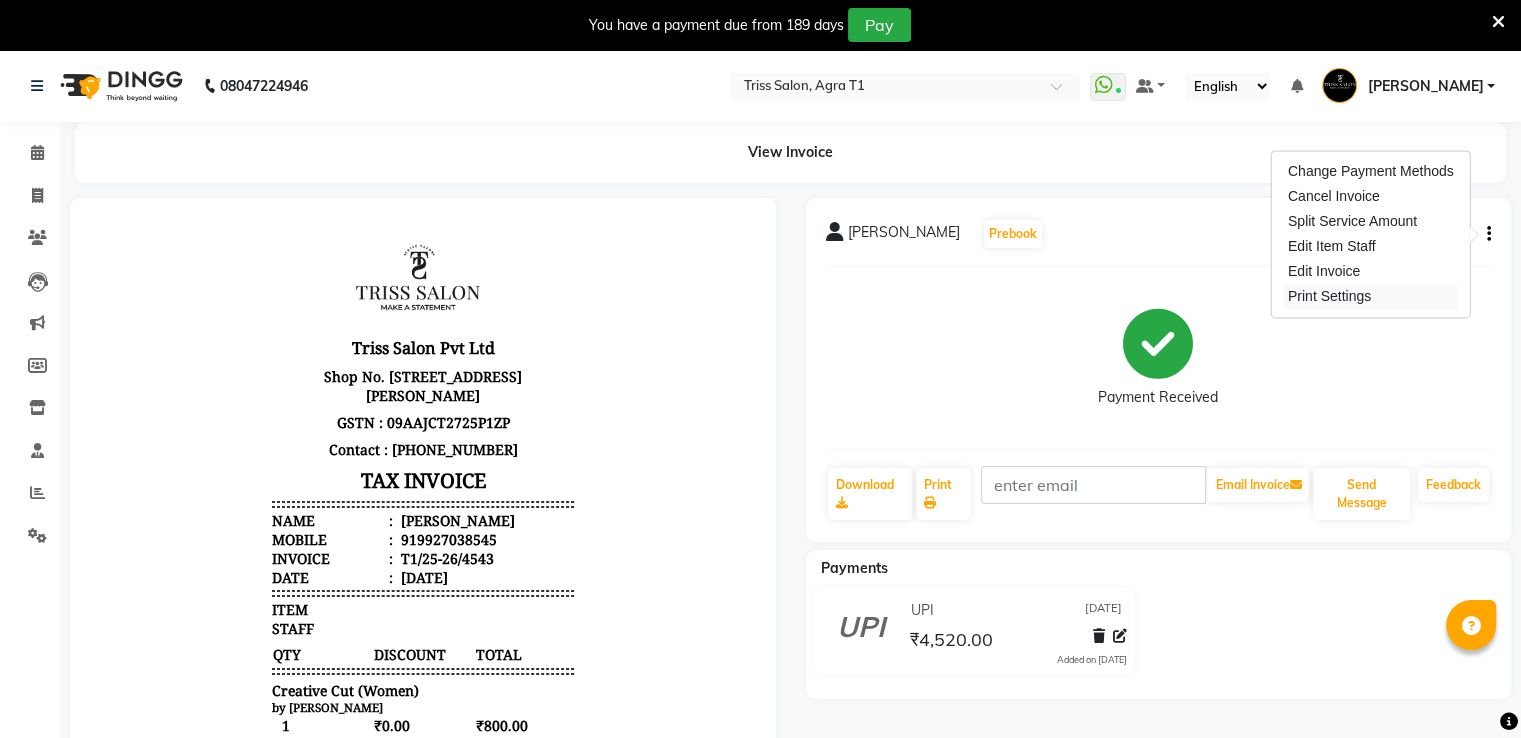 click on "Print Settings" at bounding box center [1371, 296] 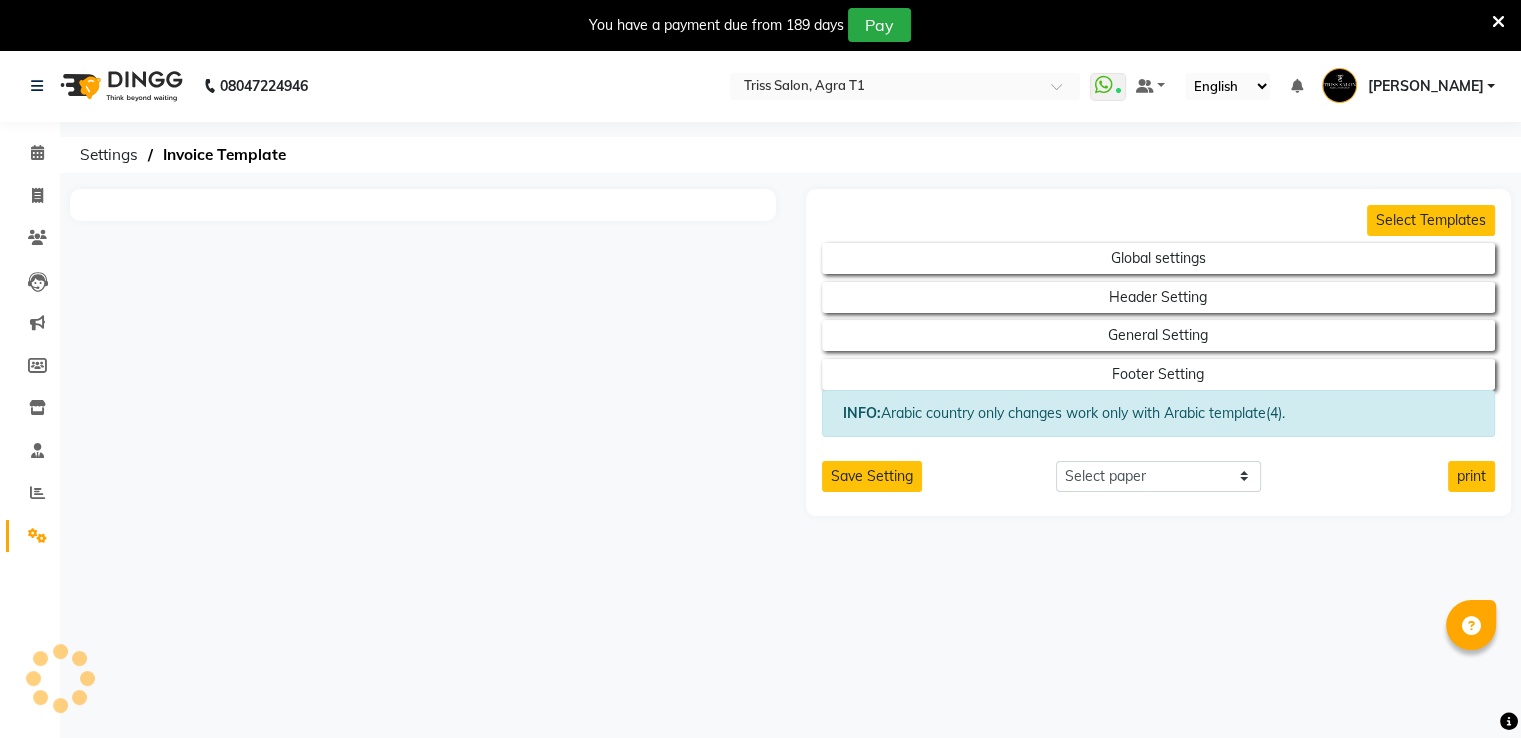 select on "thermal" 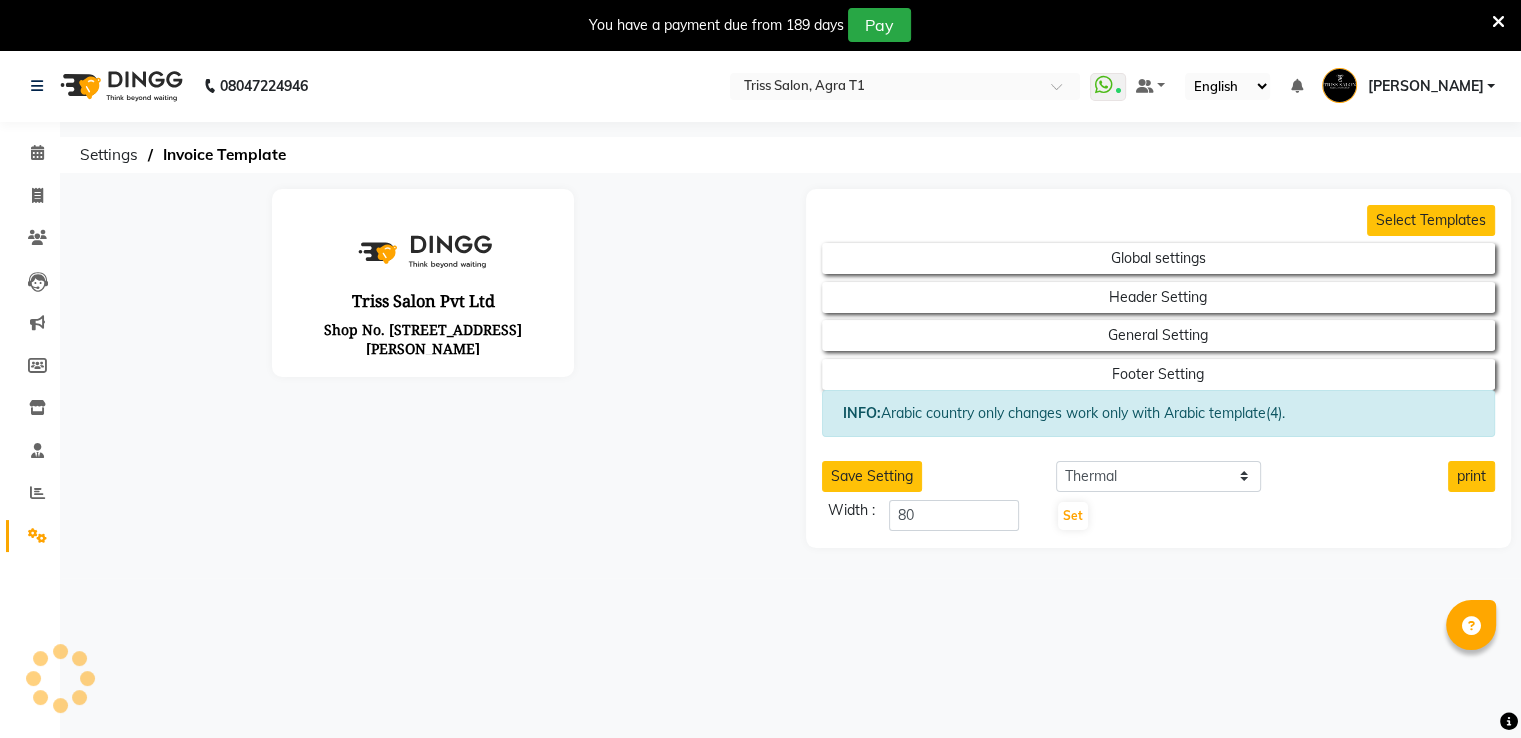 scroll, scrollTop: 0, scrollLeft: 0, axis: both 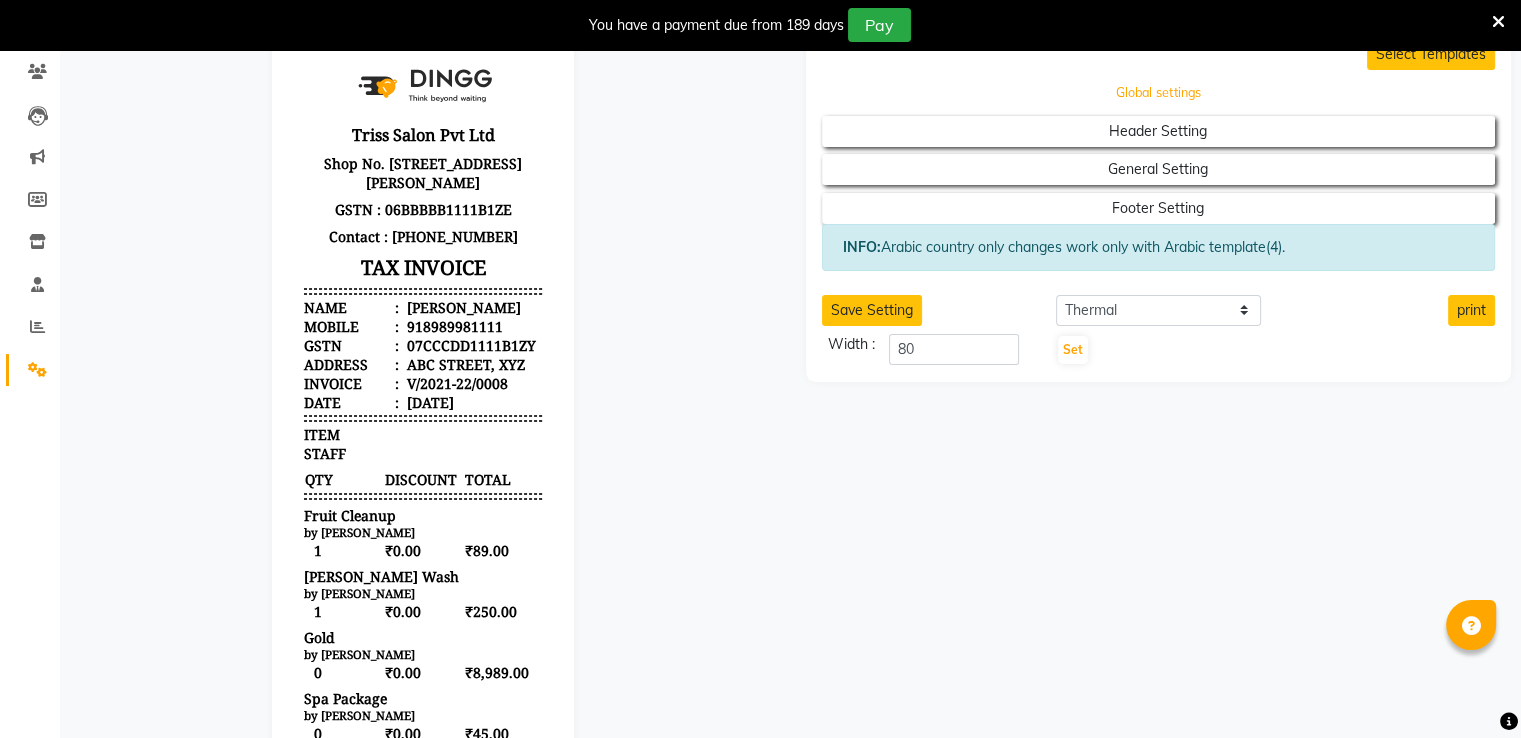 click on "Global settings" at bounding box center (1158, 93) 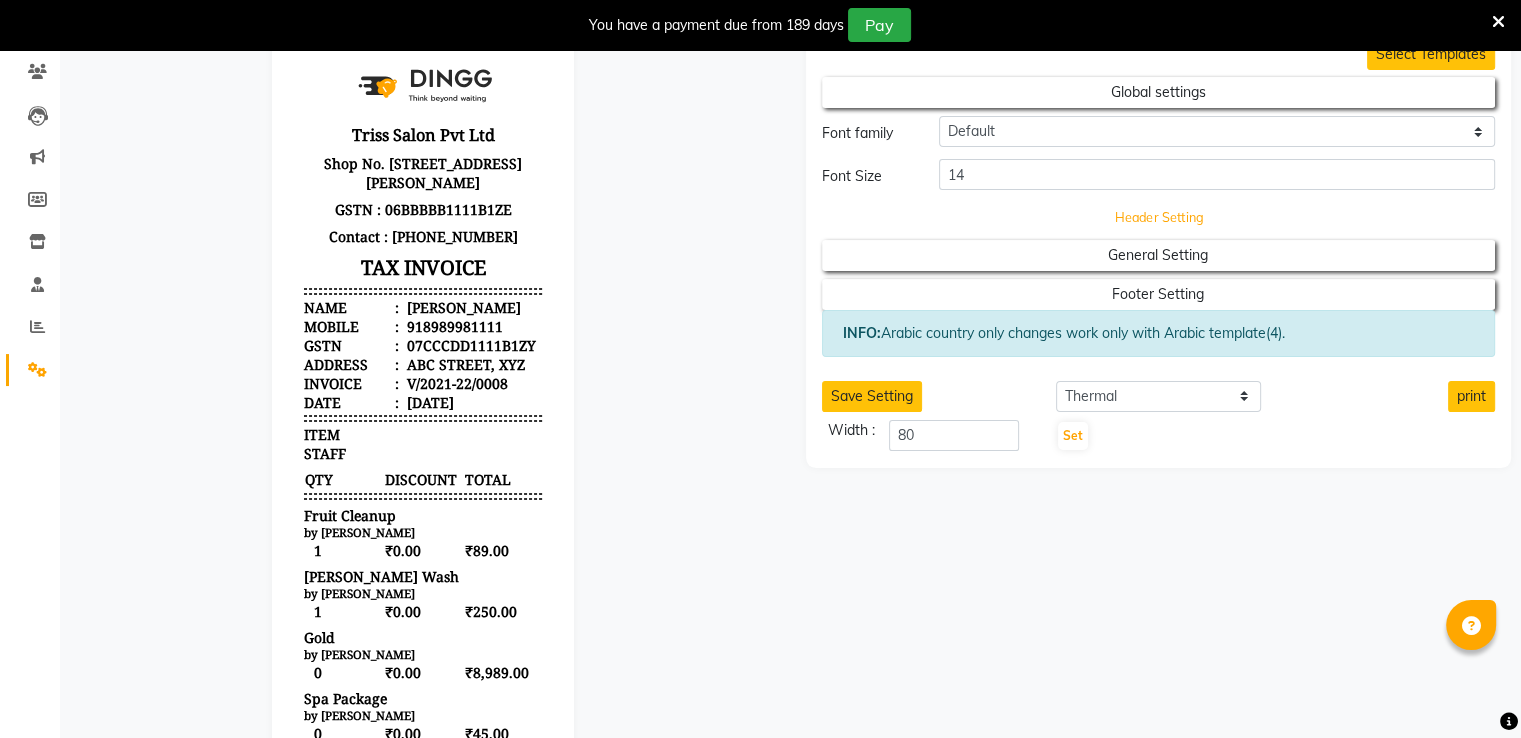click on "Header Setting" at bounding box center (1159, 92) 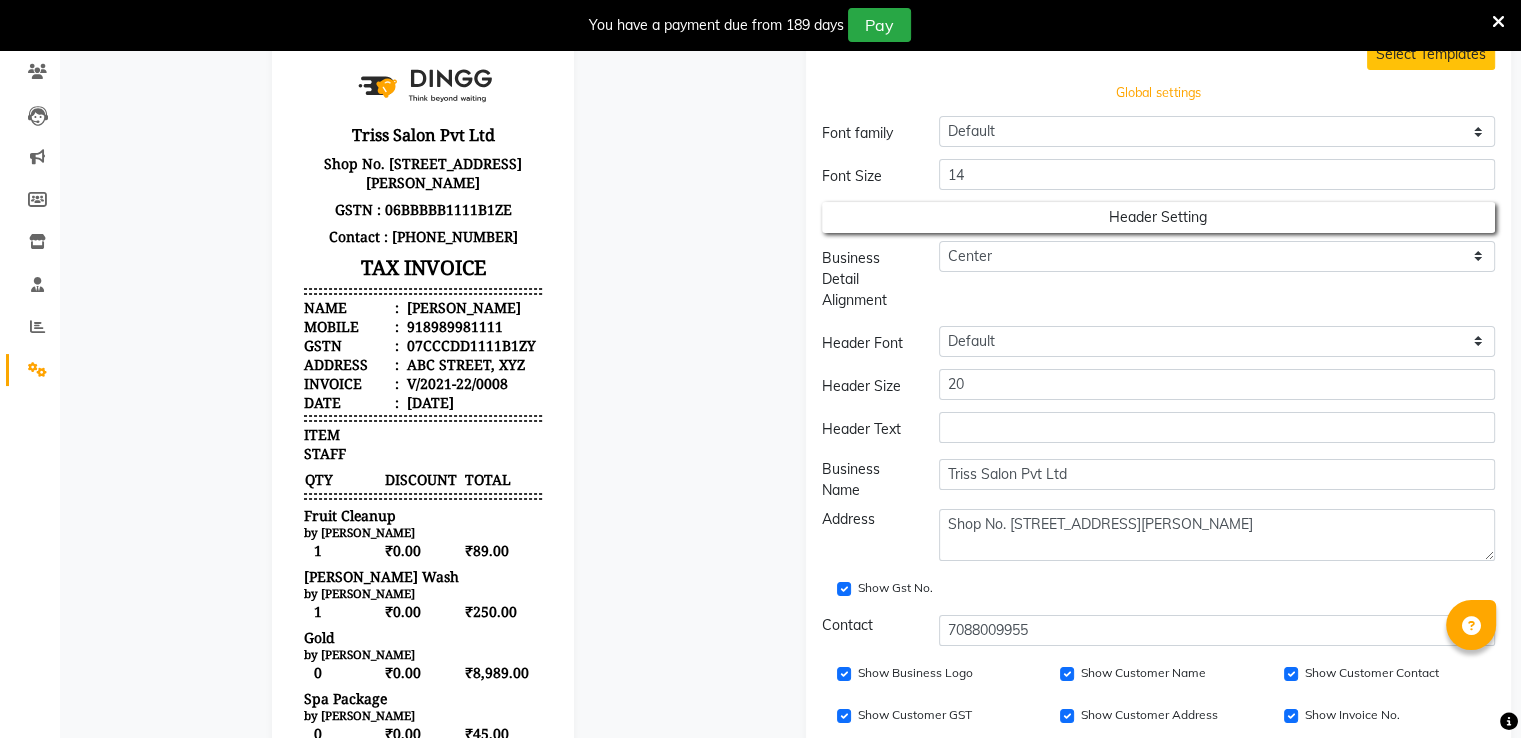 click on "Global settings" at bounding box center [1158, 93] 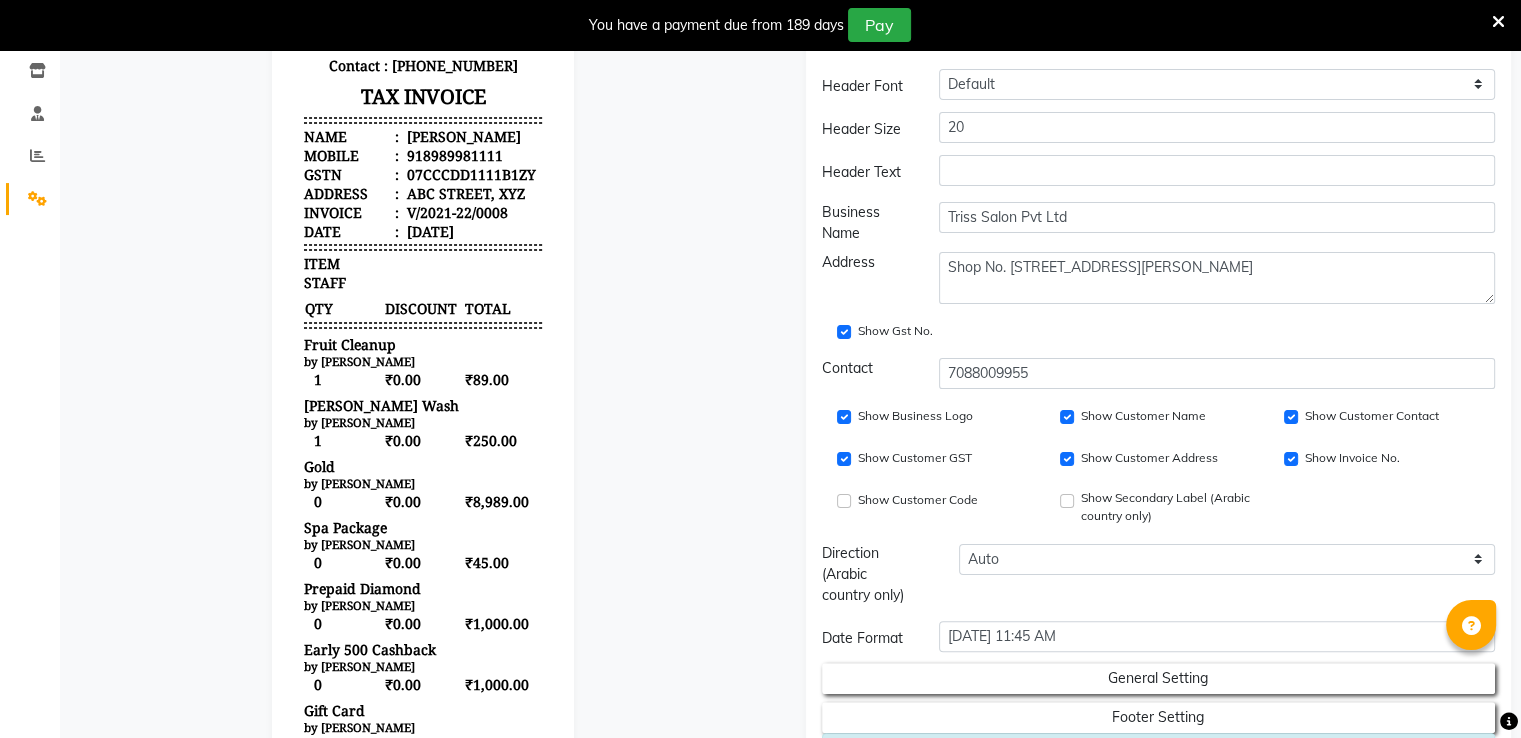 scroll, scrollTop: 341, scrollLeft: 0, axis: vertical 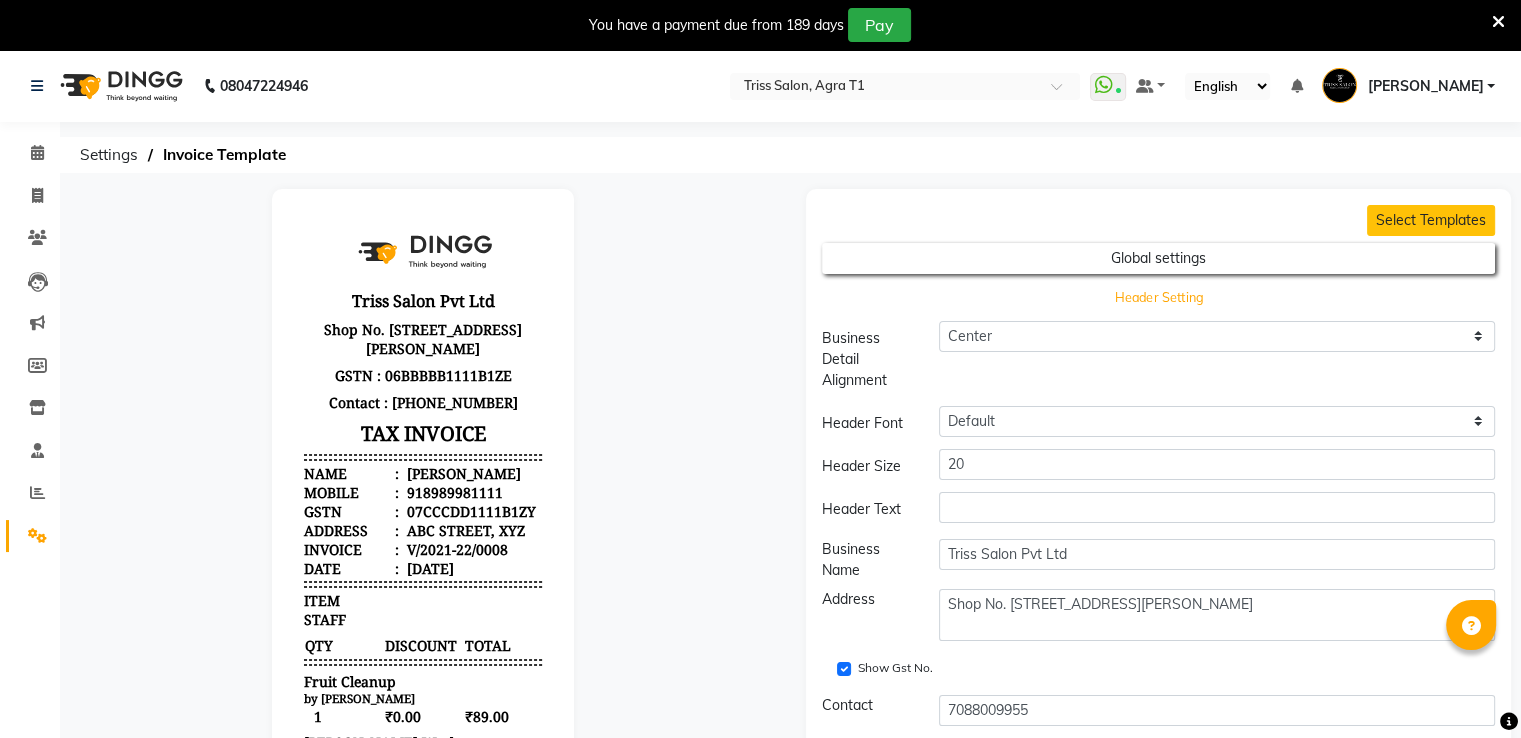 click on "Header Setting" at bounding box center [1159, 258] 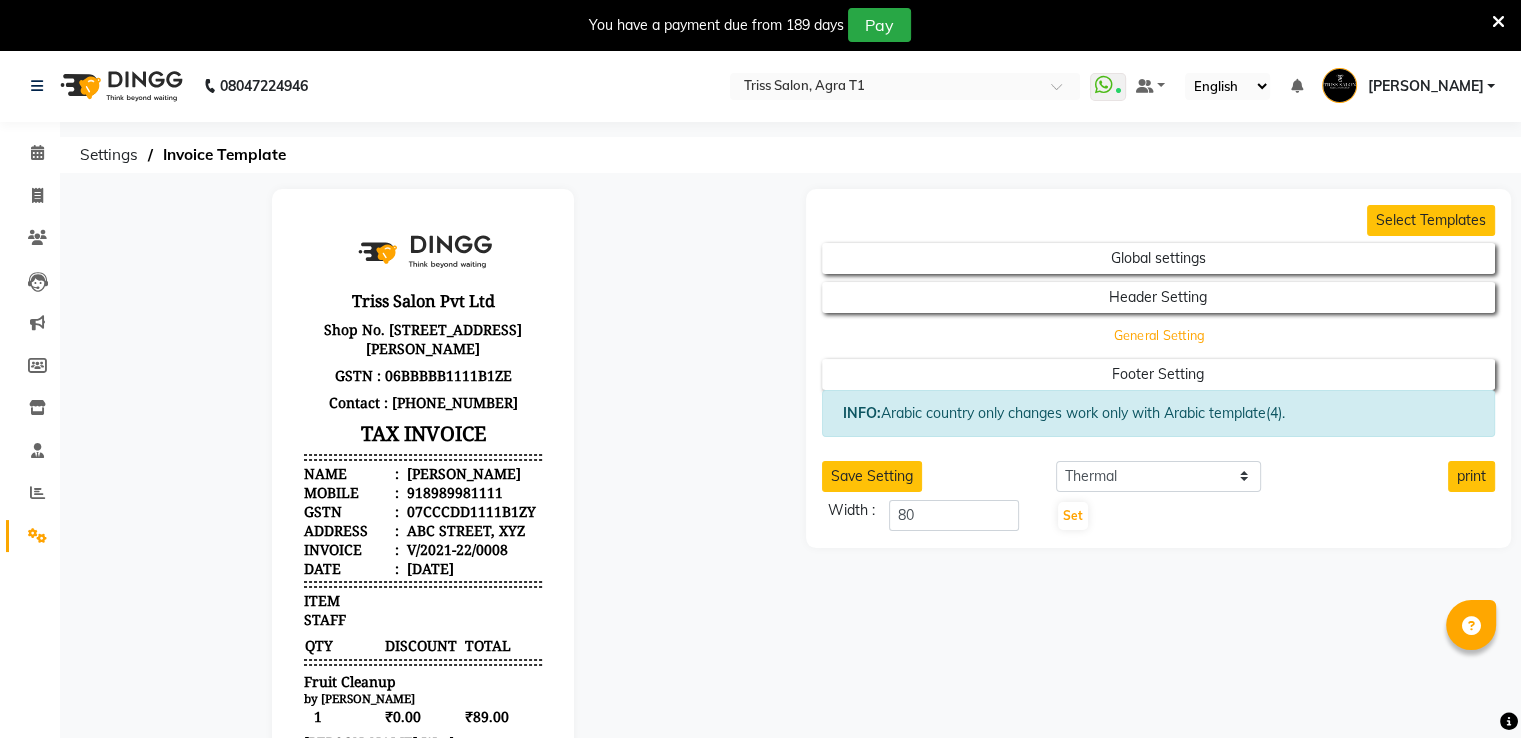 click on "General Setting" at bounding box center (1159, 258) 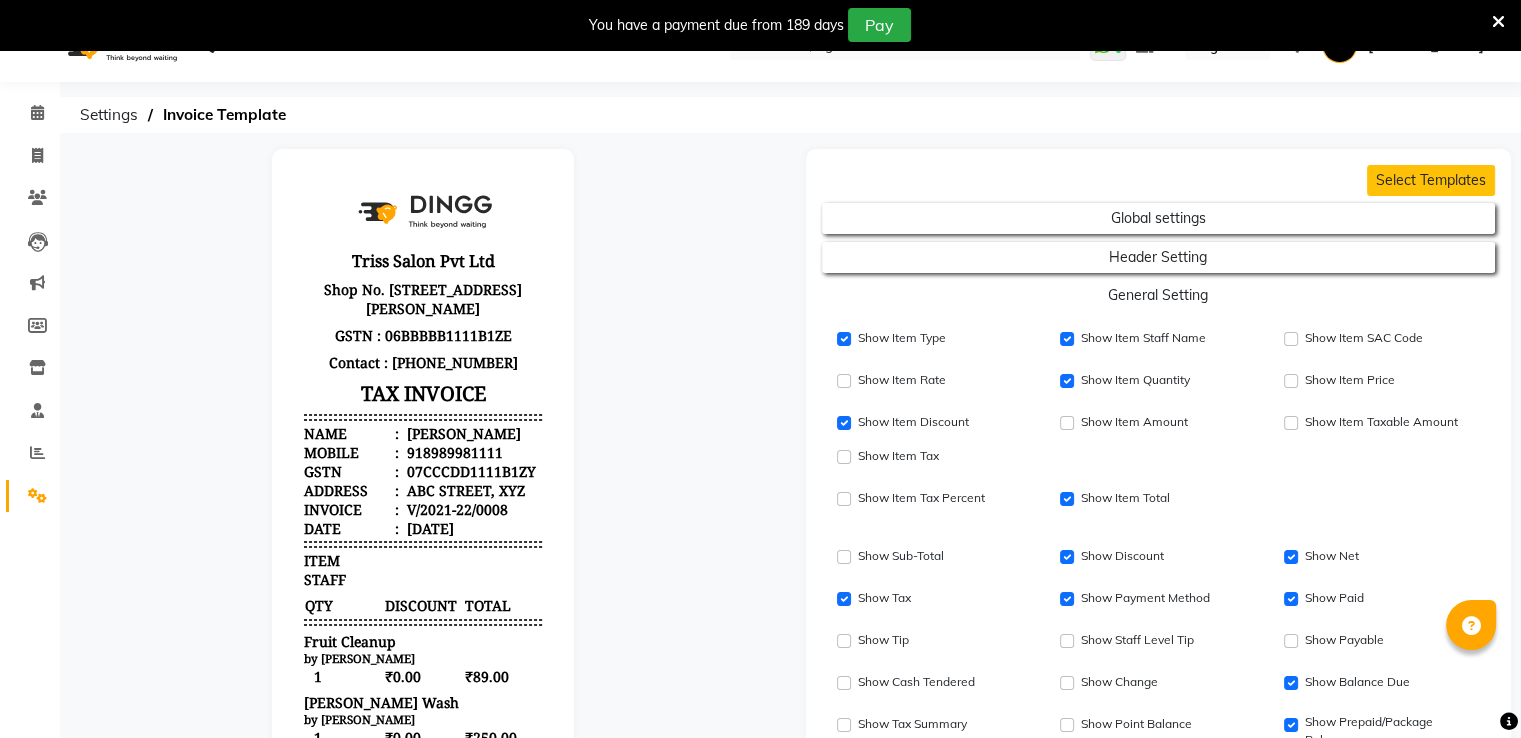 scroll, scrollTop: 51, scrollLeft: 0, axis: vertical 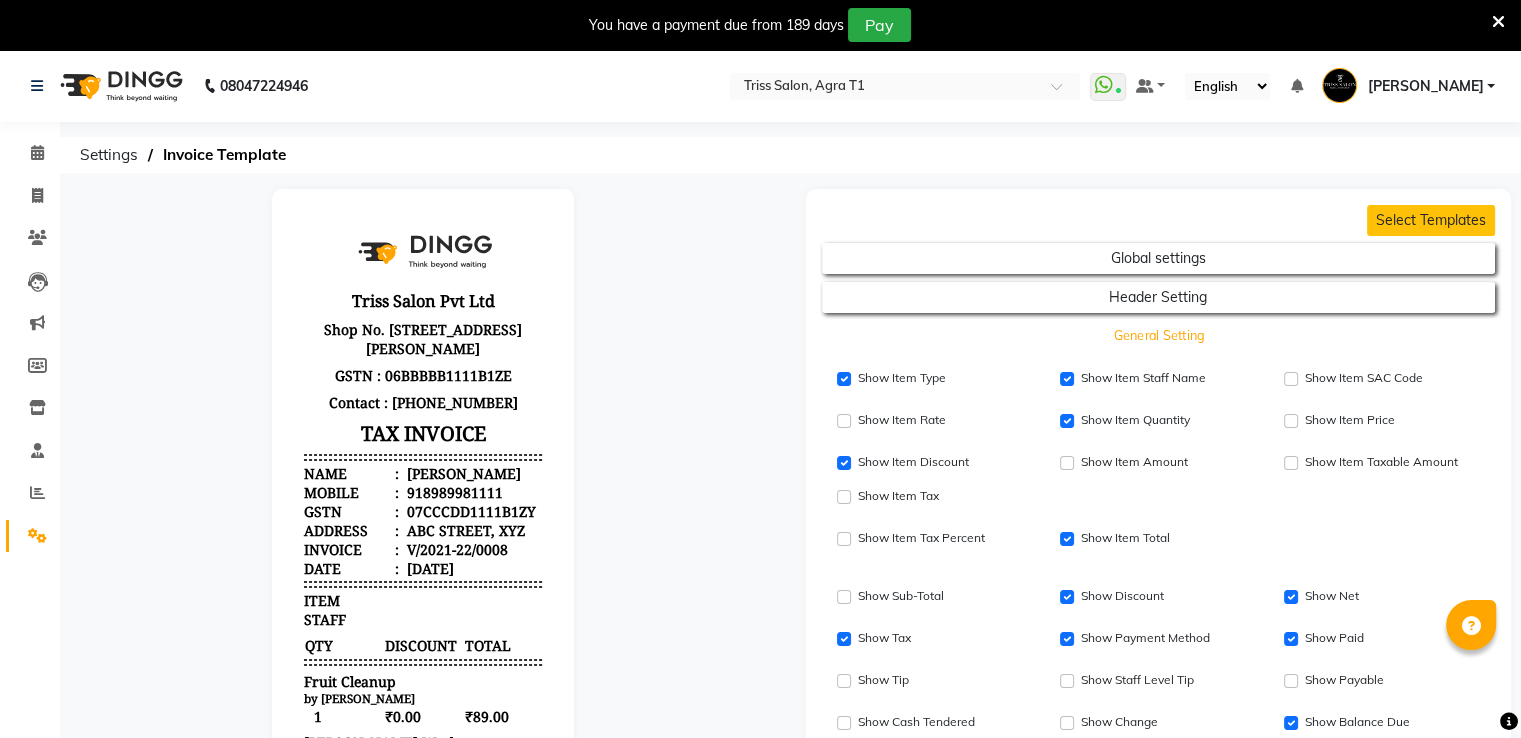 click on "General Setting" at bounding box center [1159, 258] 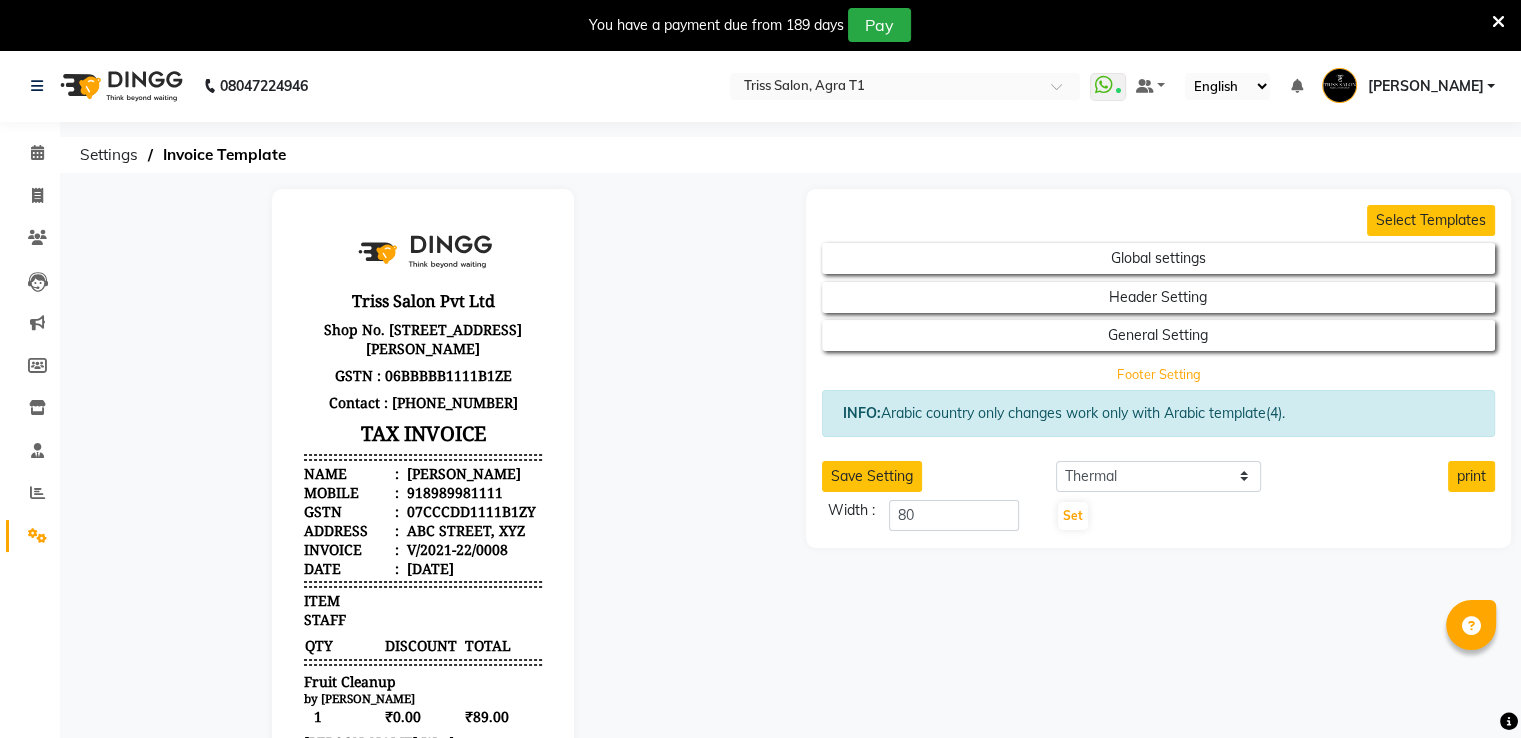 click on "Footer Setting" at bounding box center [1159, 258] 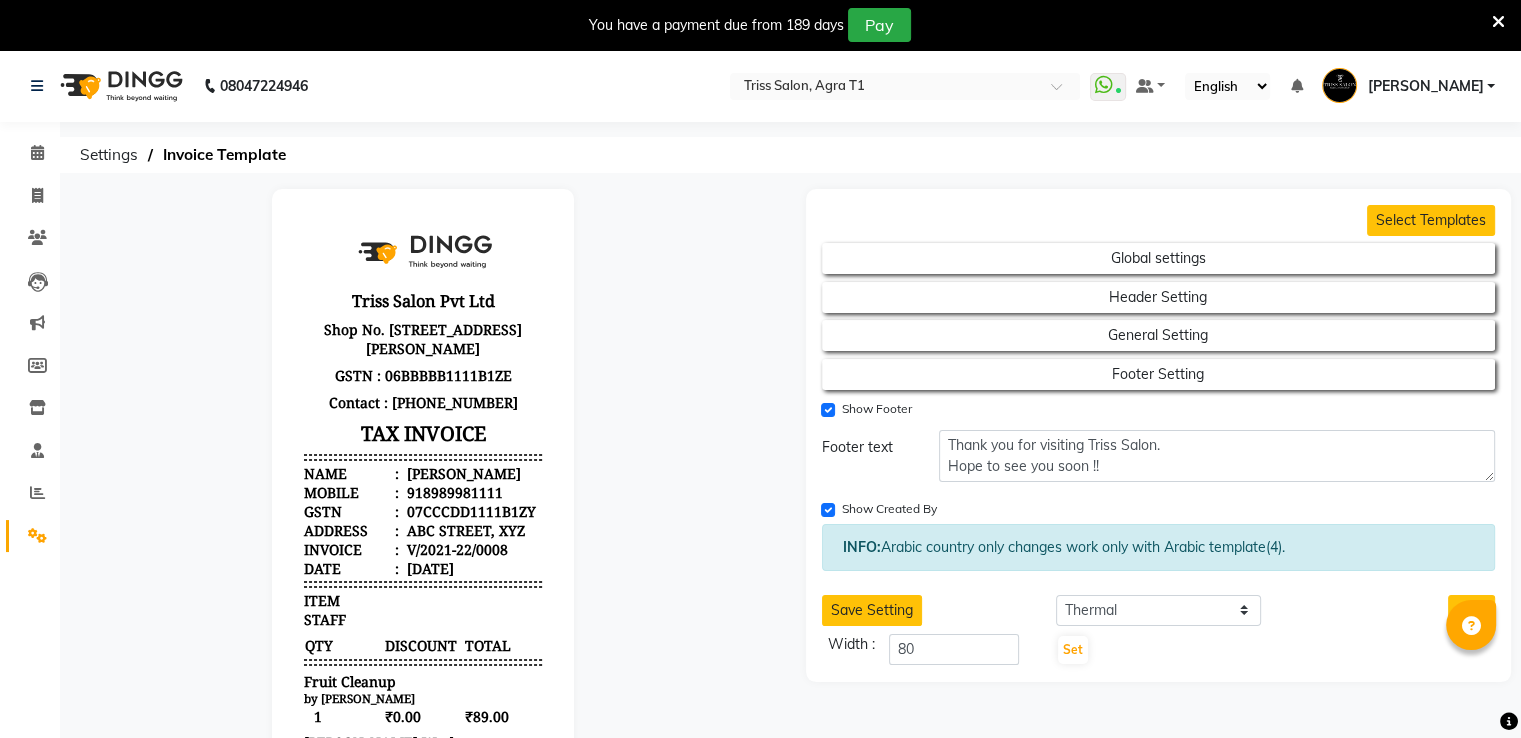 click 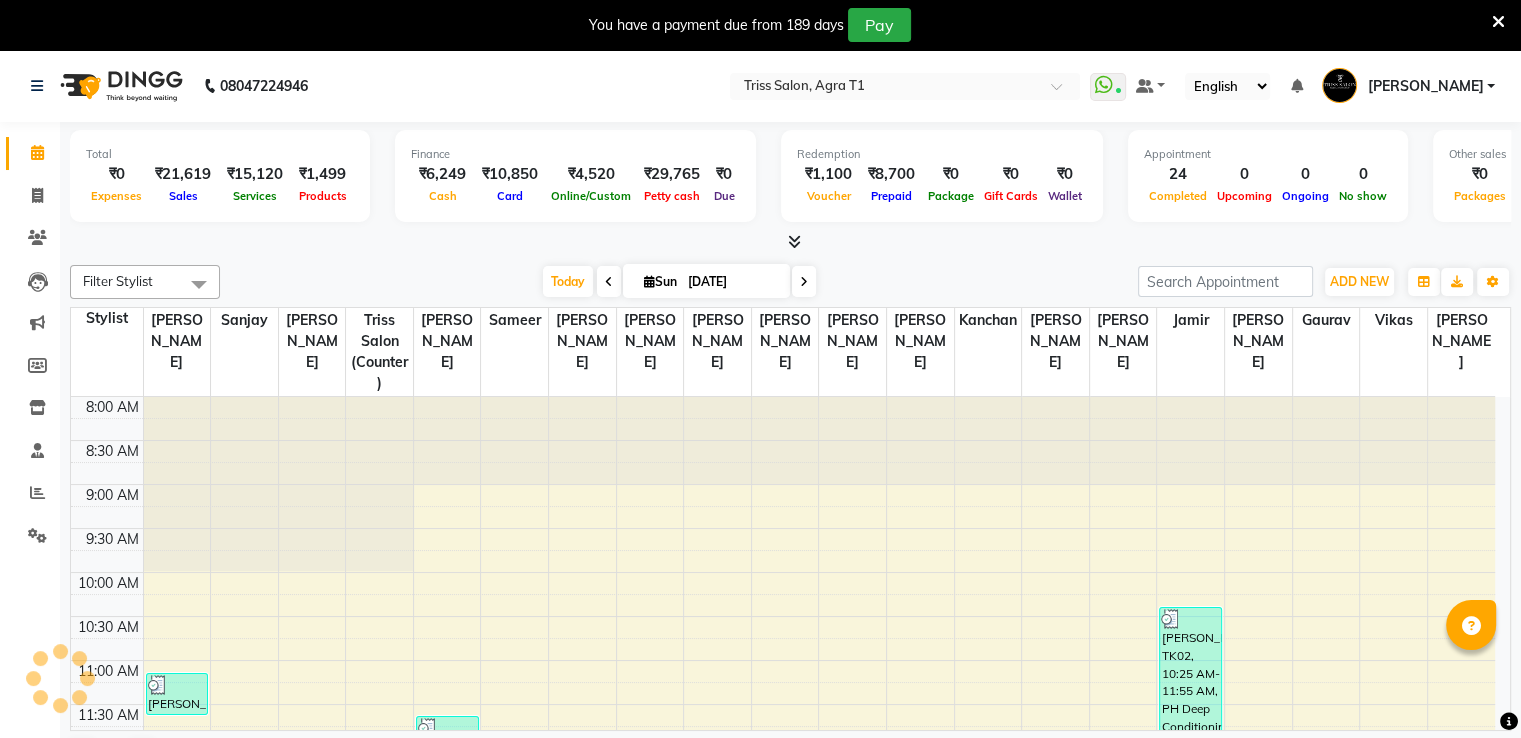 scroll, scrollTop: 0, scrollLeft: 0, axis: both 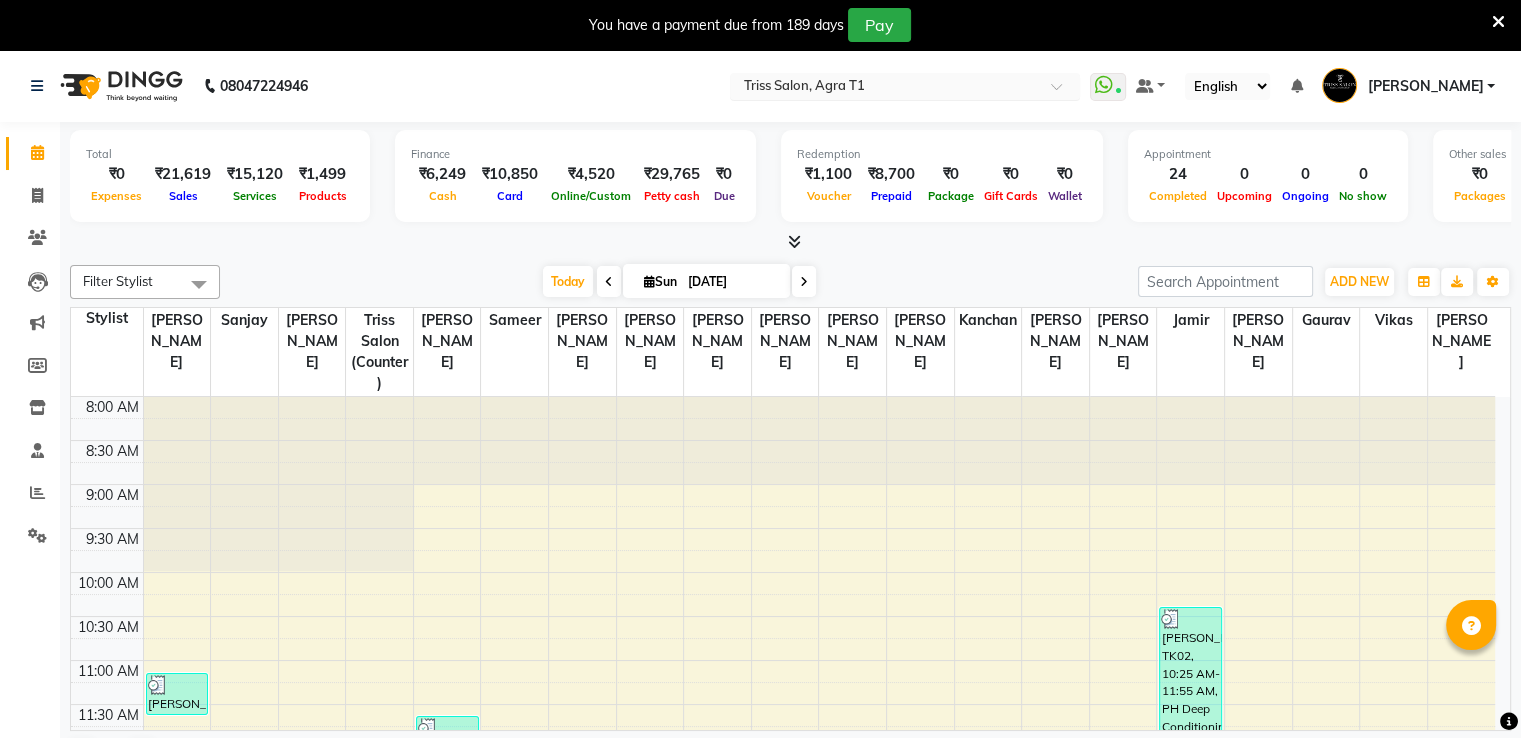 click at bounding box center [885, 88] 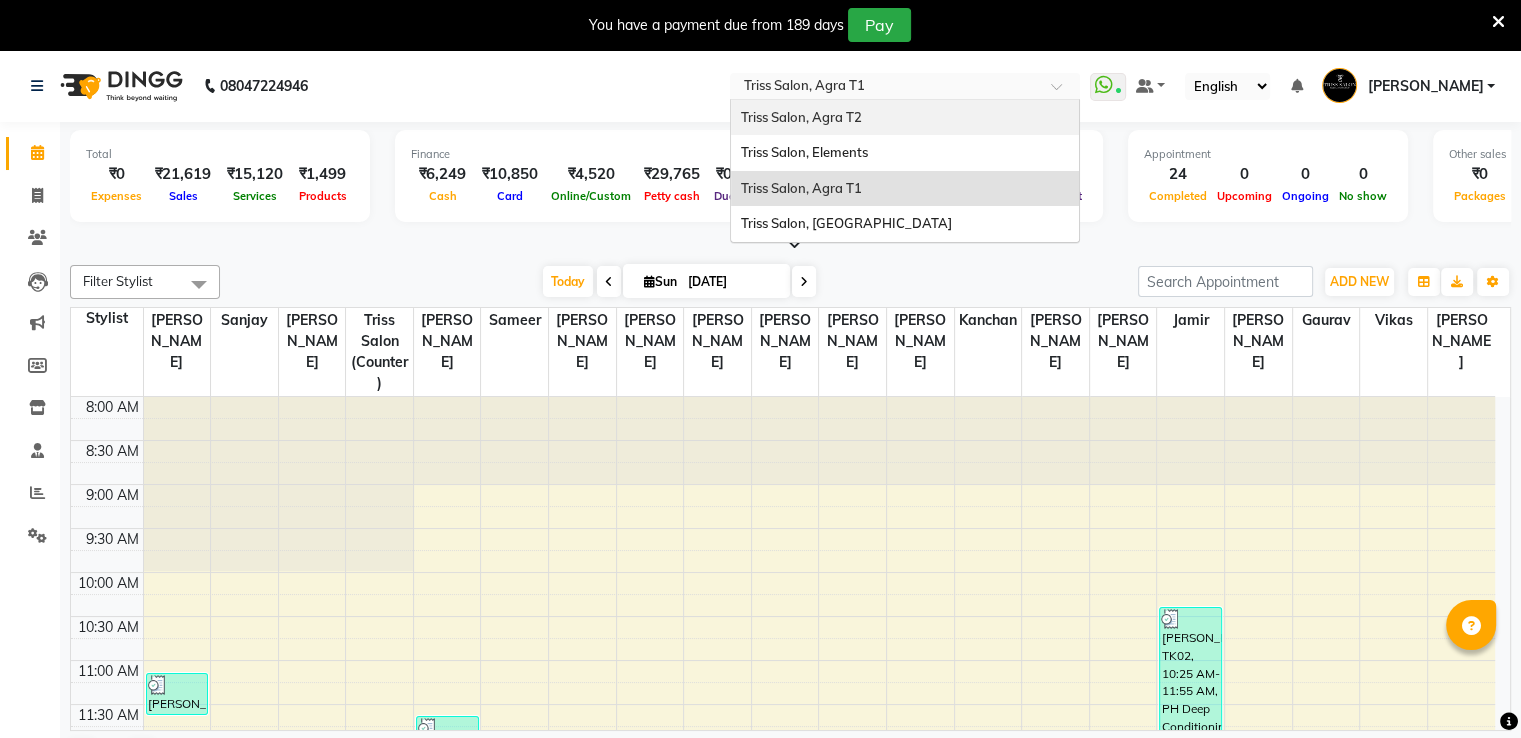 click on "Triss Salon, Agra T2" at bounding box center [801, 117] 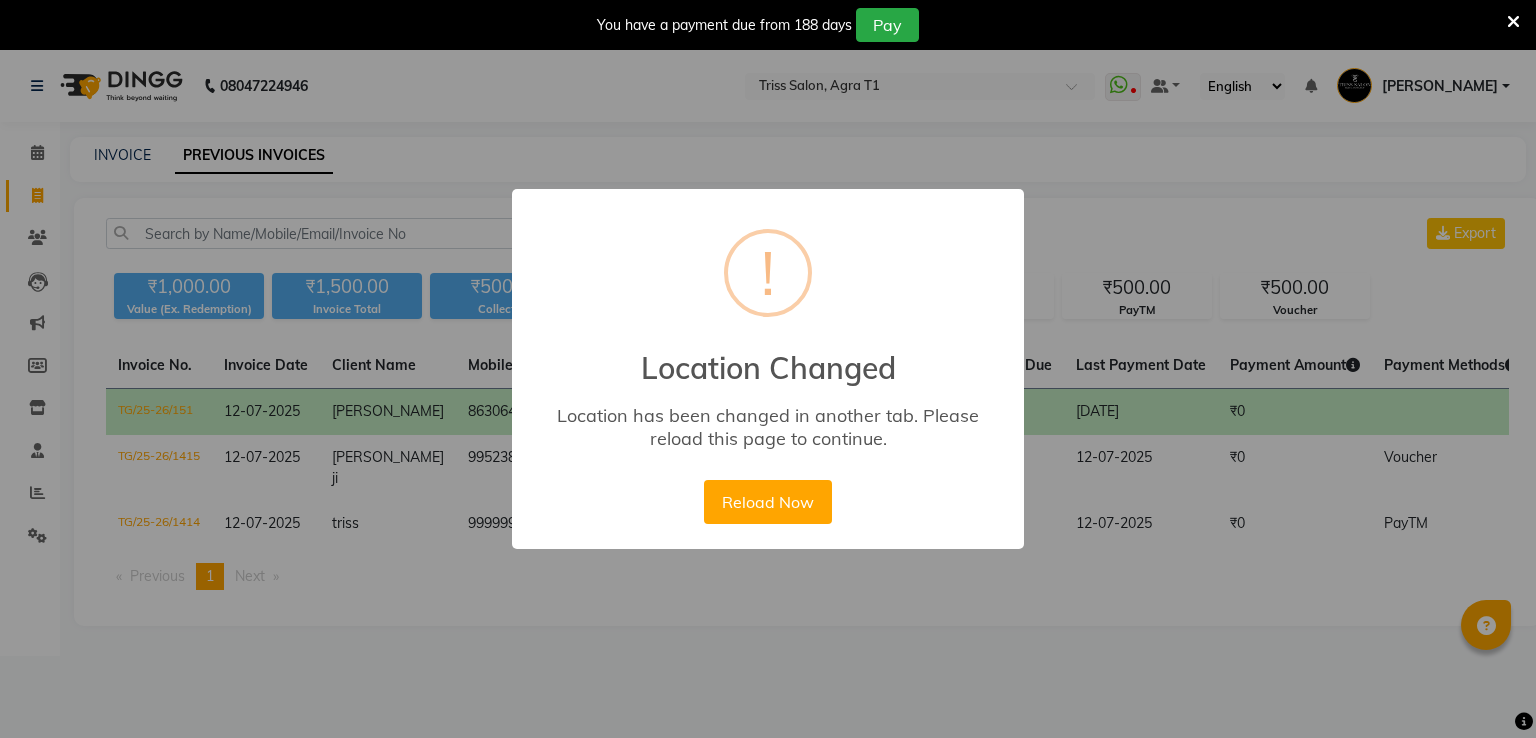 scroll, scrollTop: 0, scrollLeft: 0, axis: both 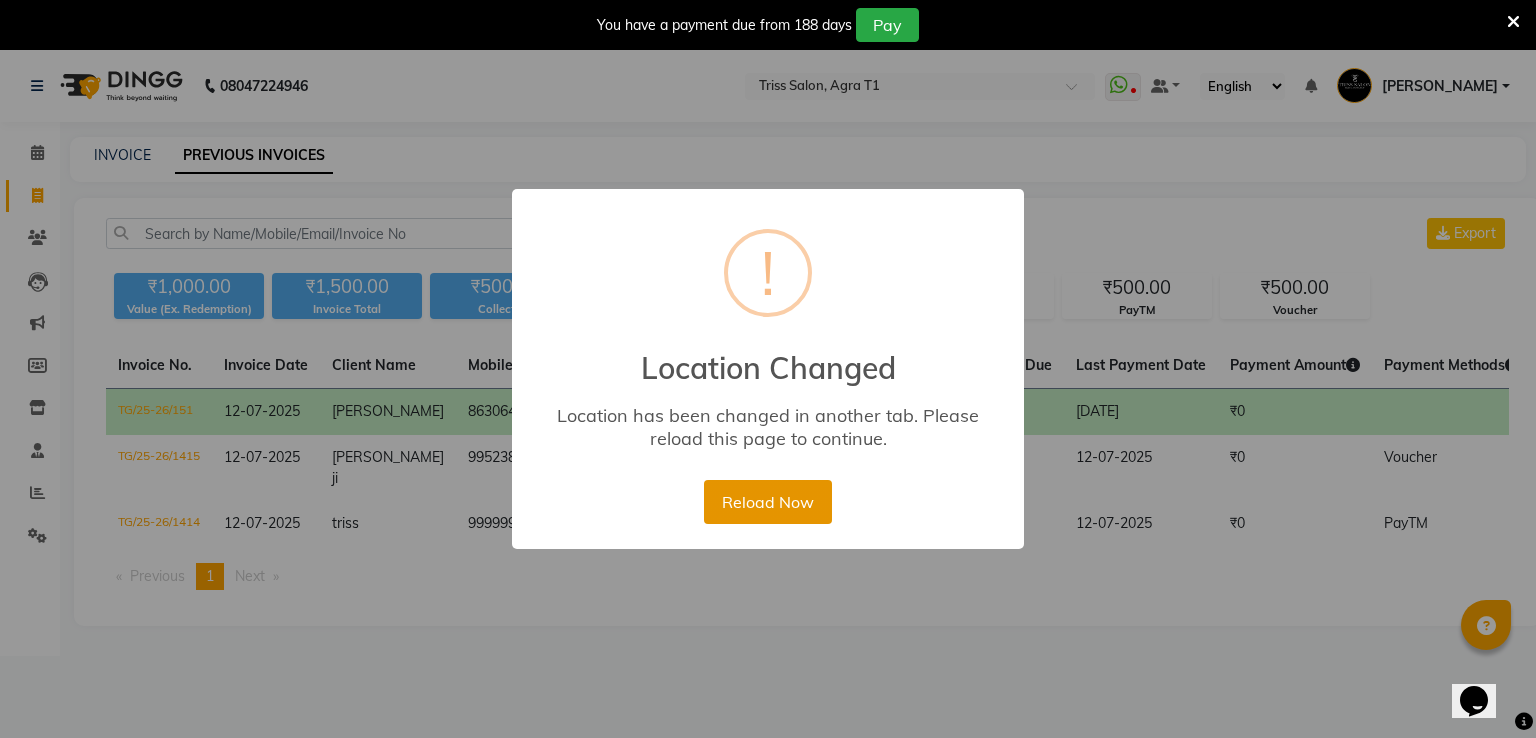 click on "Reload Now" at bounding box center (767, 502) 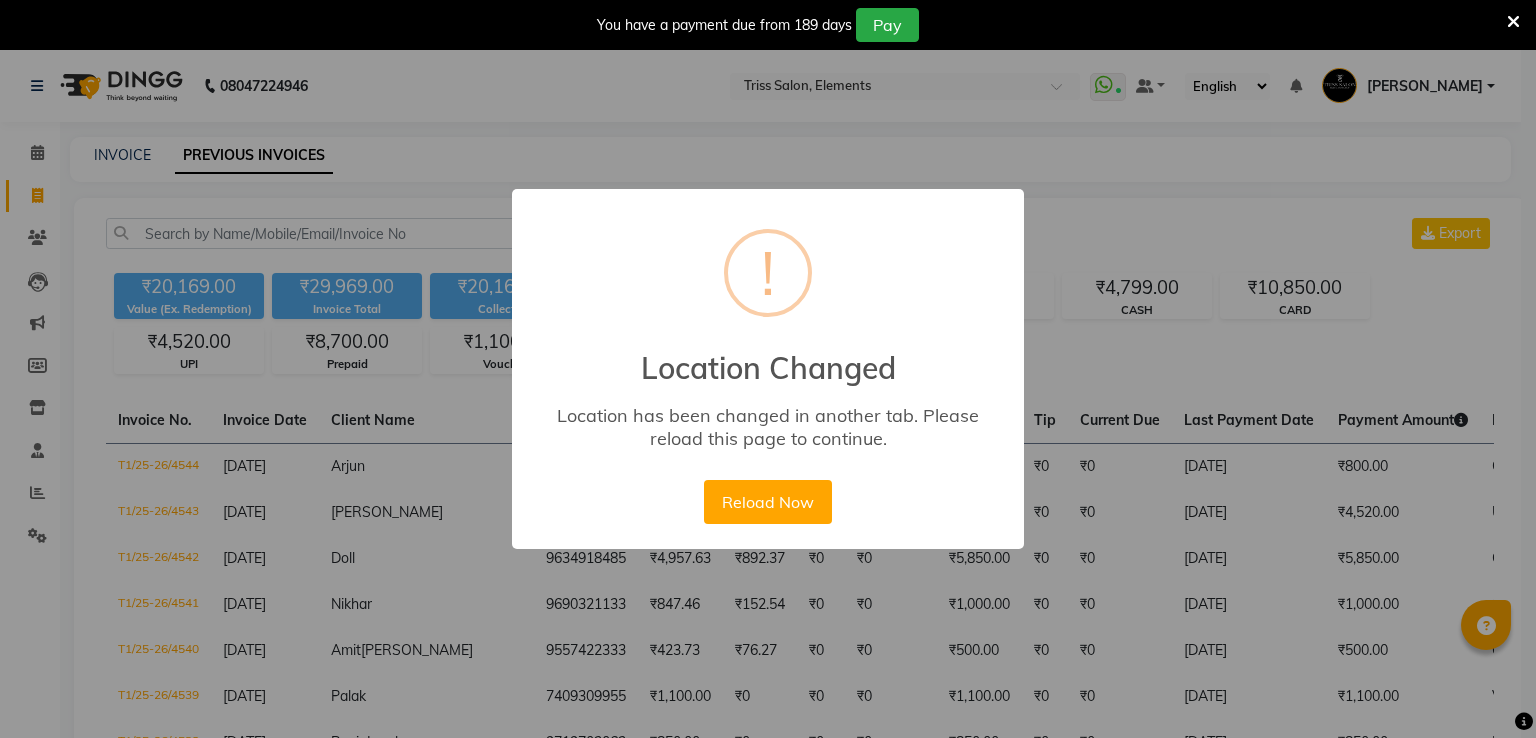 scroll, scrollTop: 0, scrollLeft: 0, axis: both 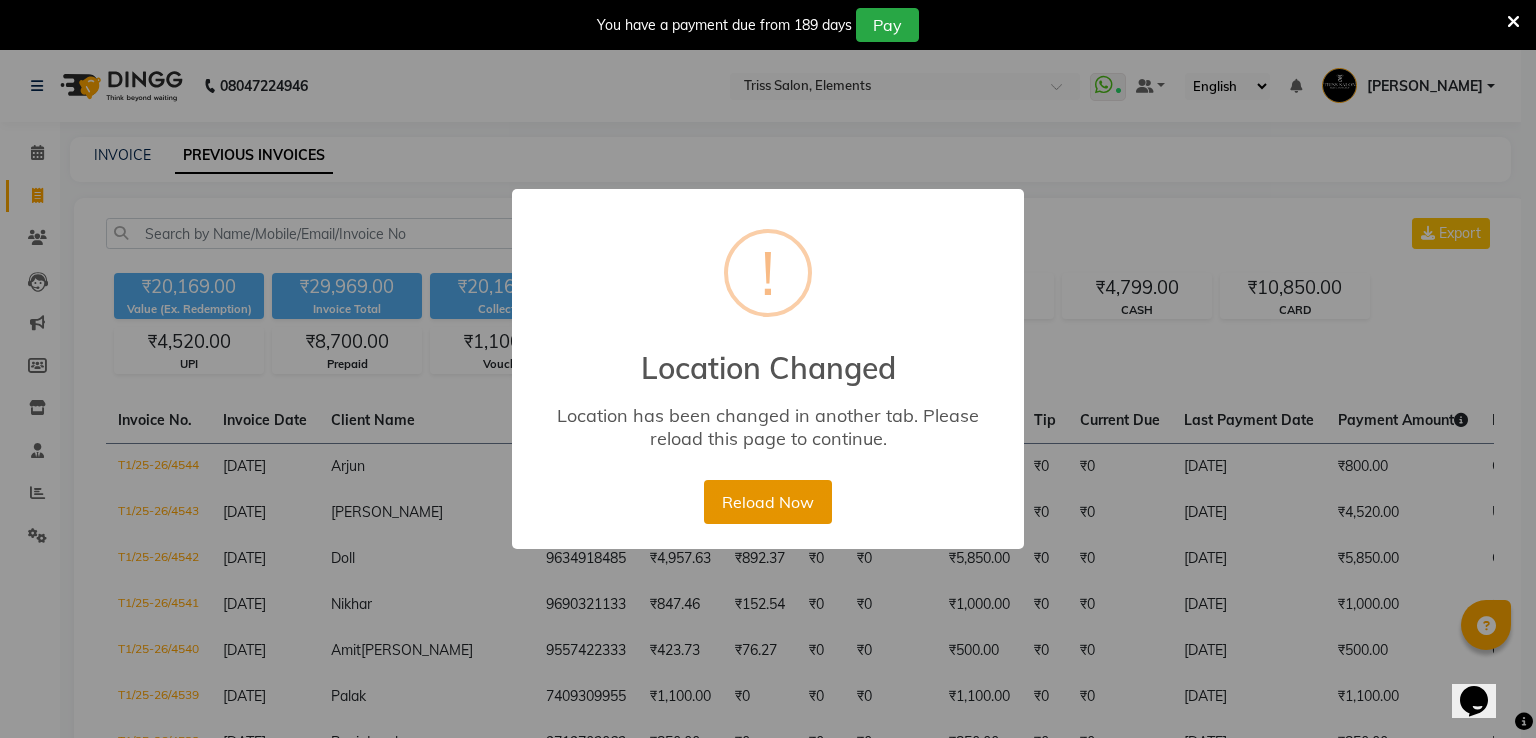 click on "Reload Now" at bounding box center (767, 502) 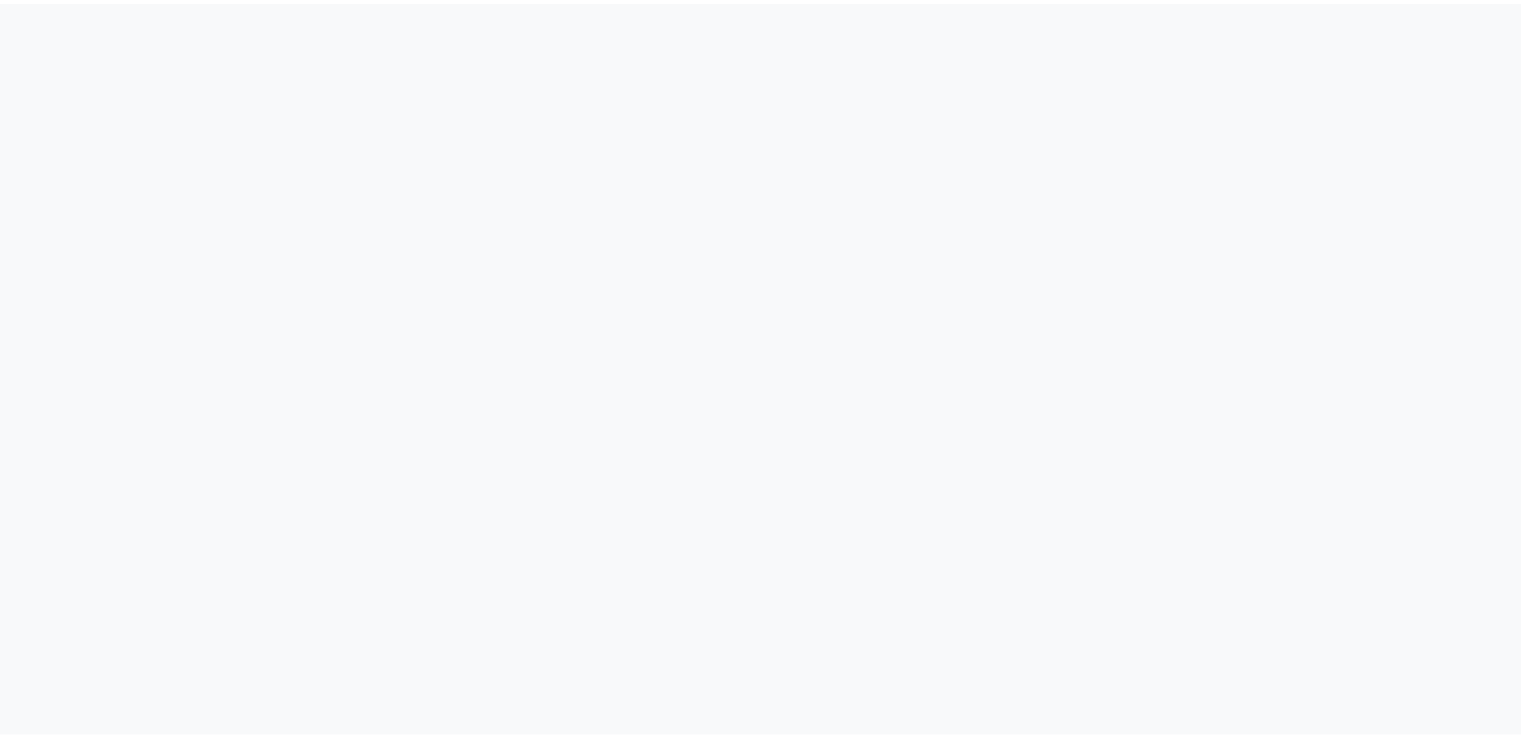 scroll, scrollTop: 0, scrollLeft: 0, axis: both 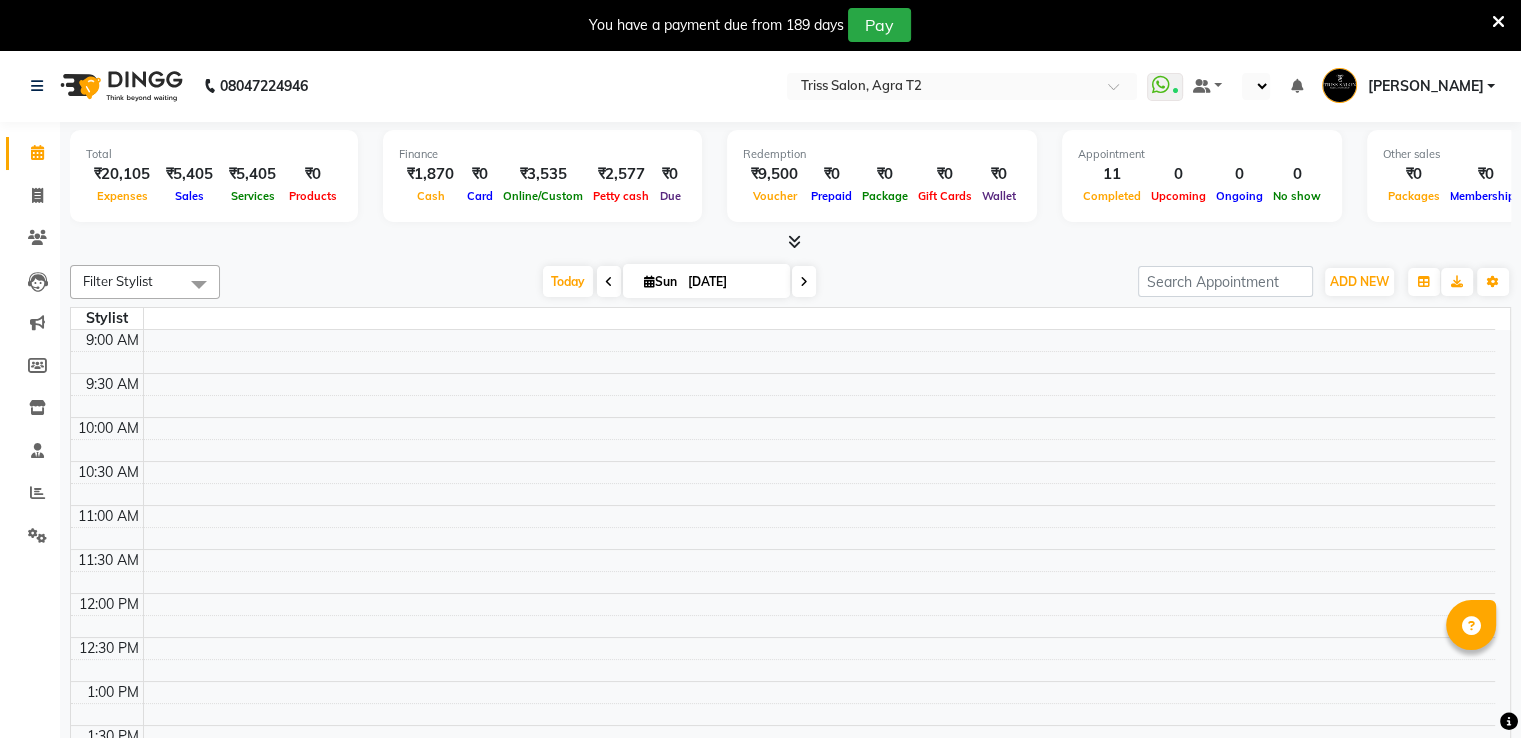 select on "en" 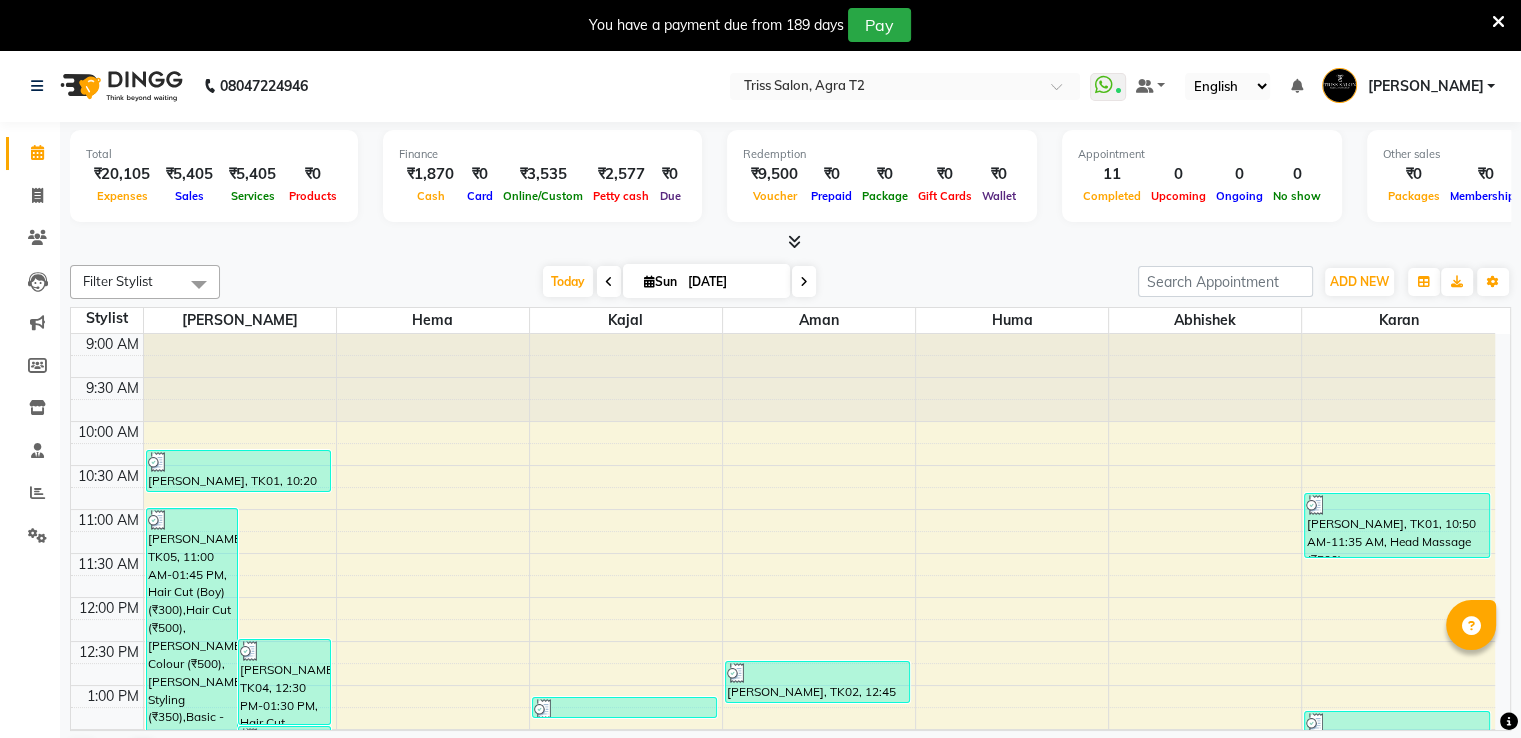scroll, scrollTop: 0, scrollLeft: 0, axis: both 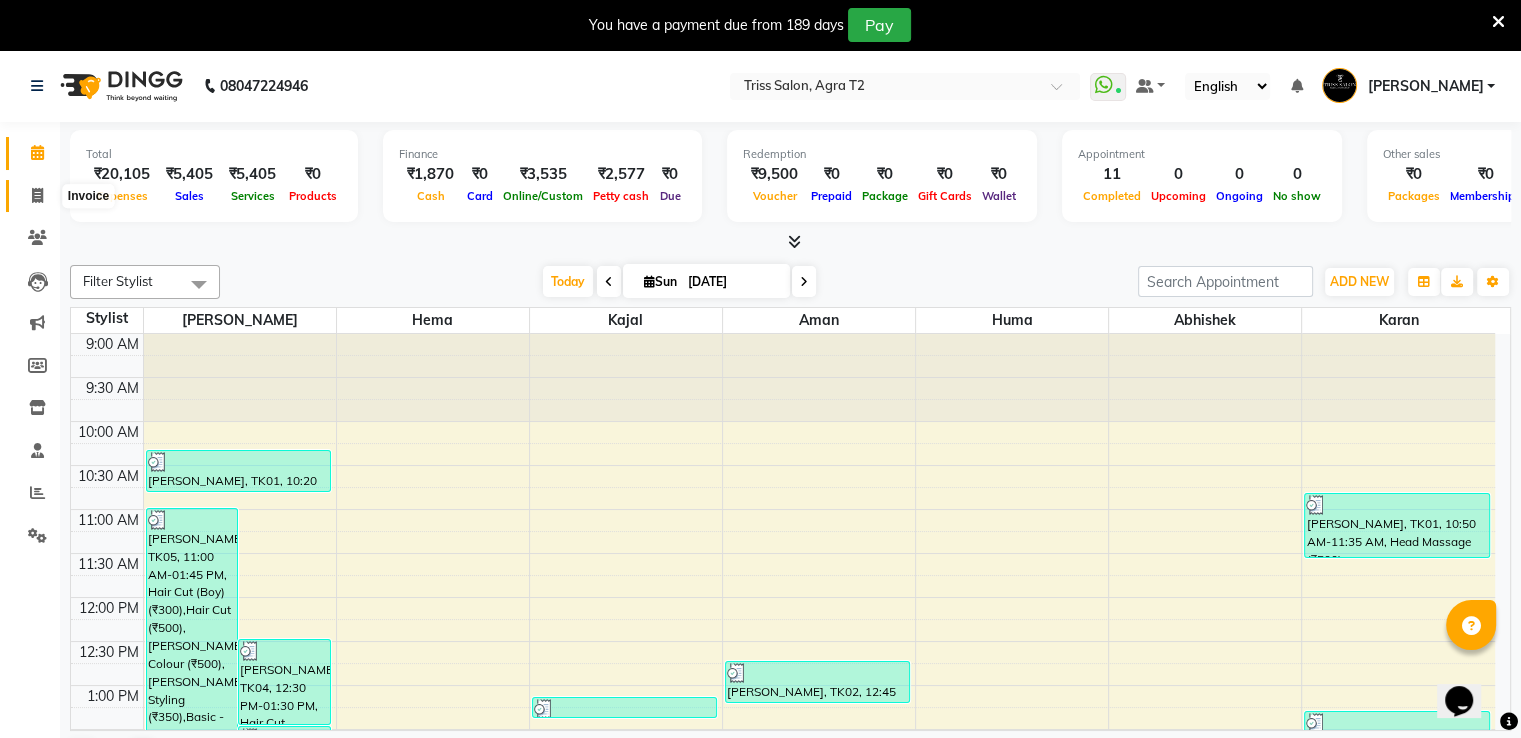 click 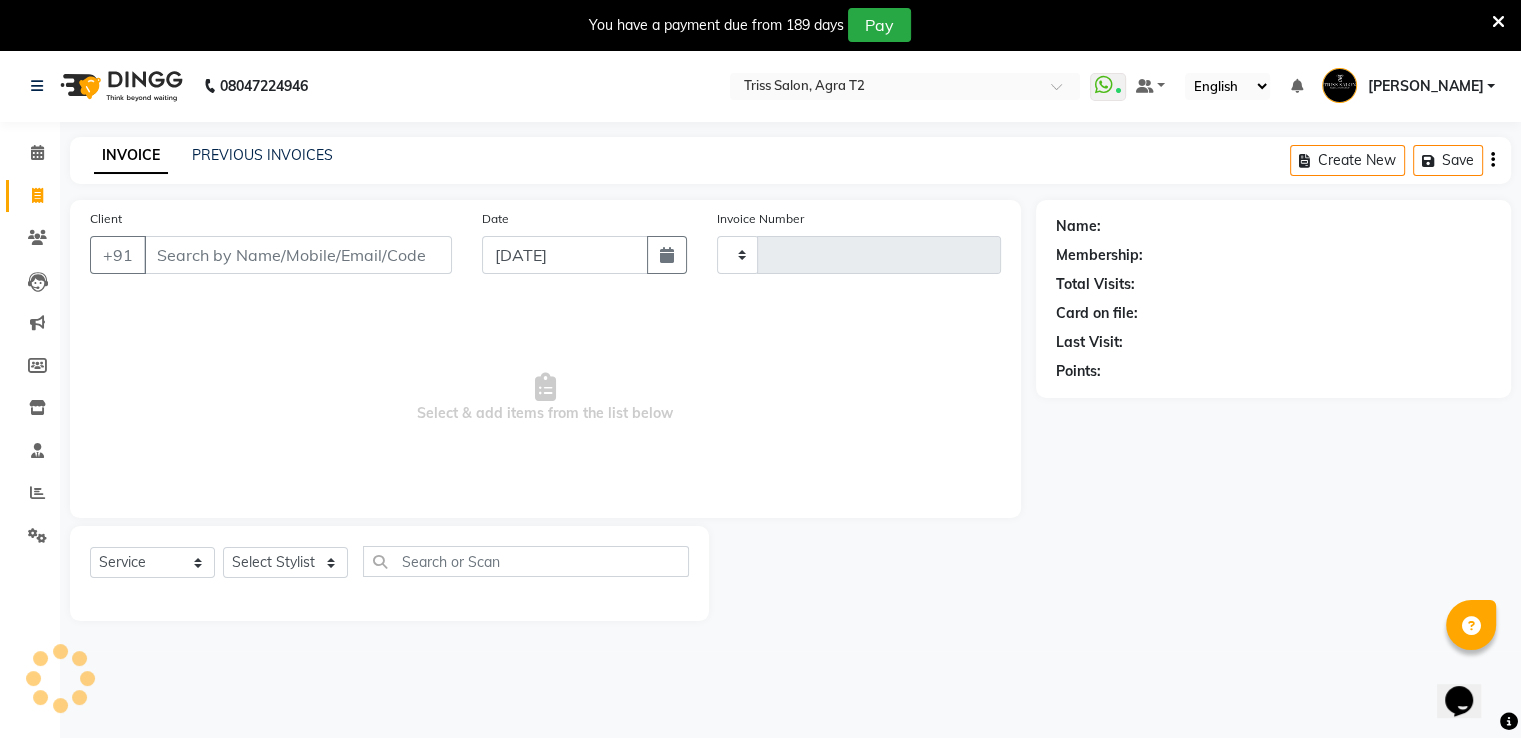 type on "1494" 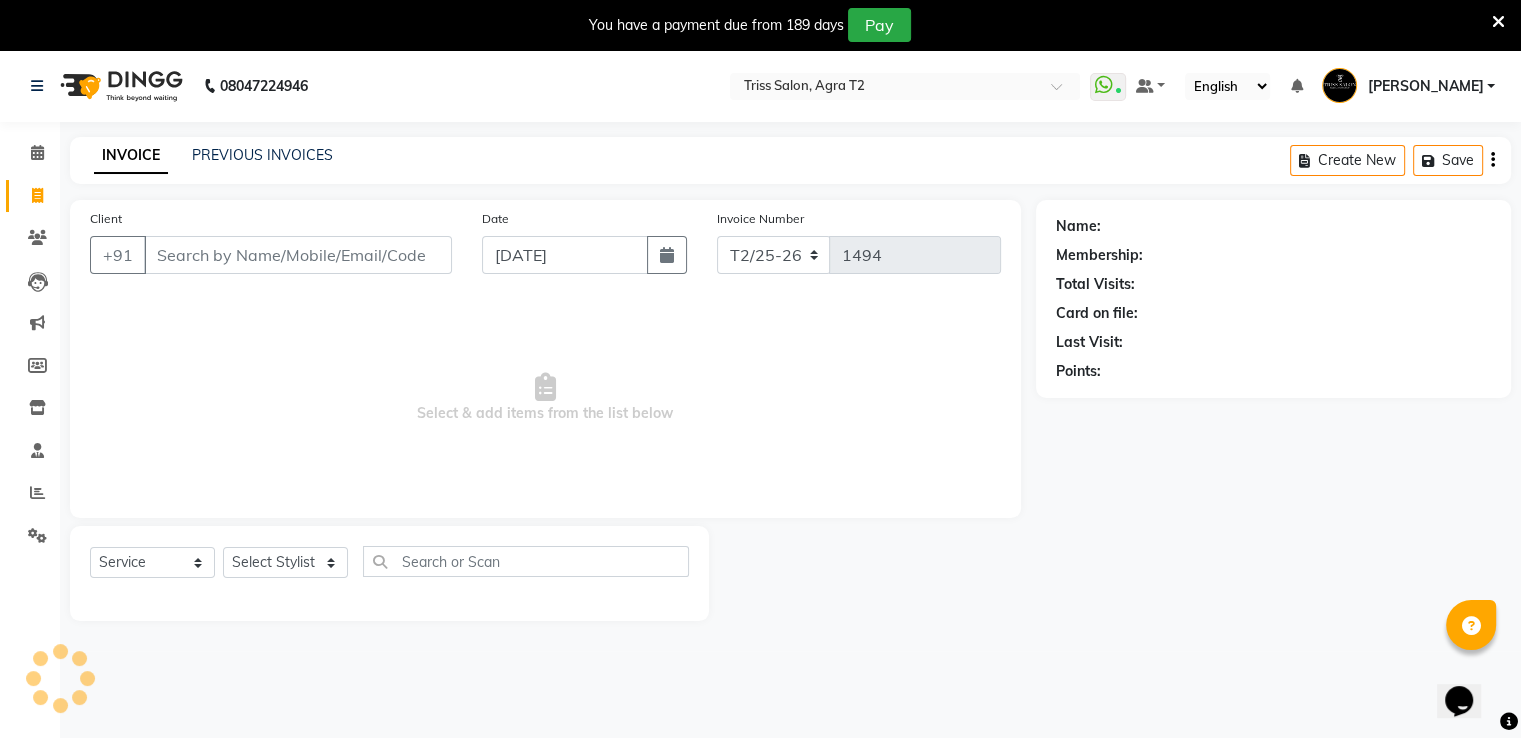 click 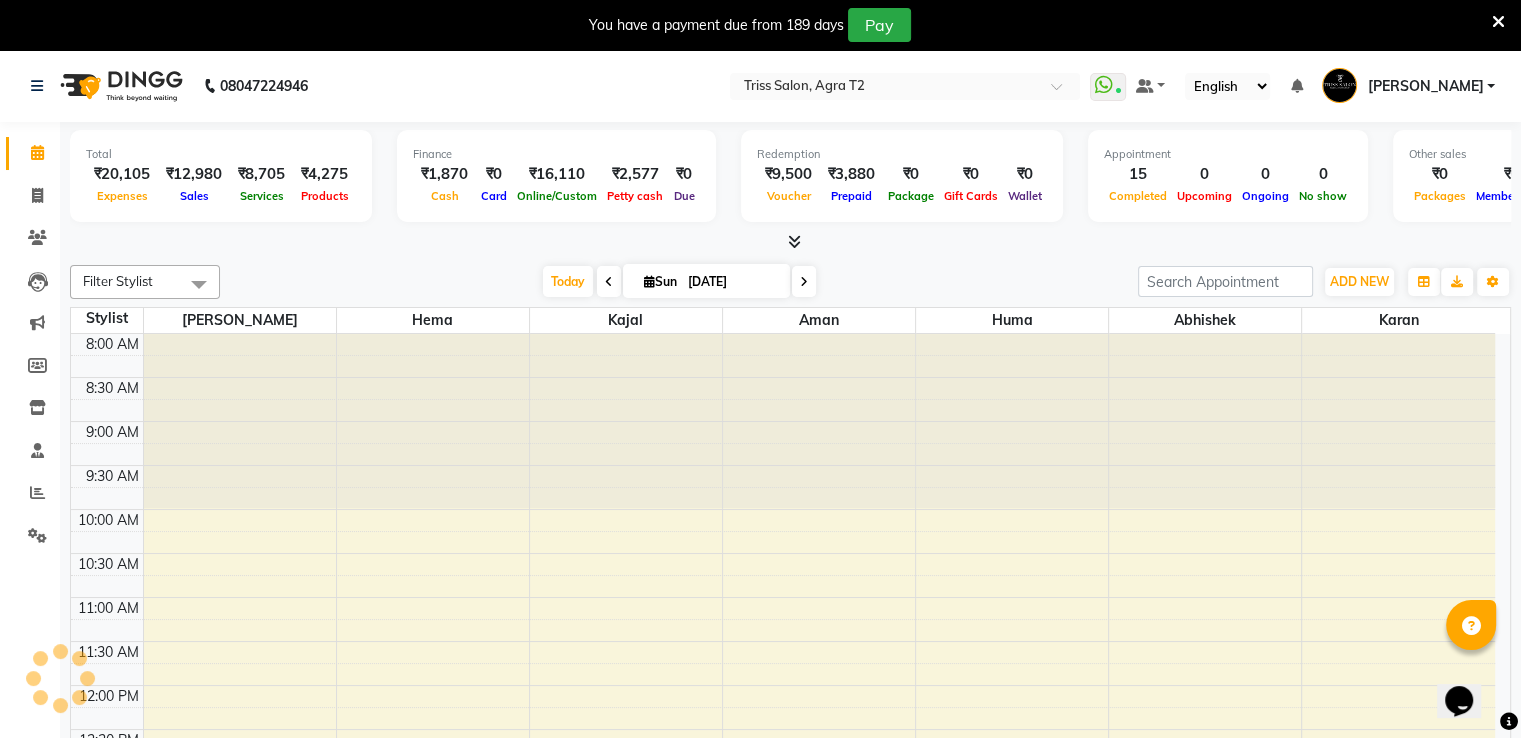 scroll, scrollTop: 524, scrollLeft: 0, axis: vertical 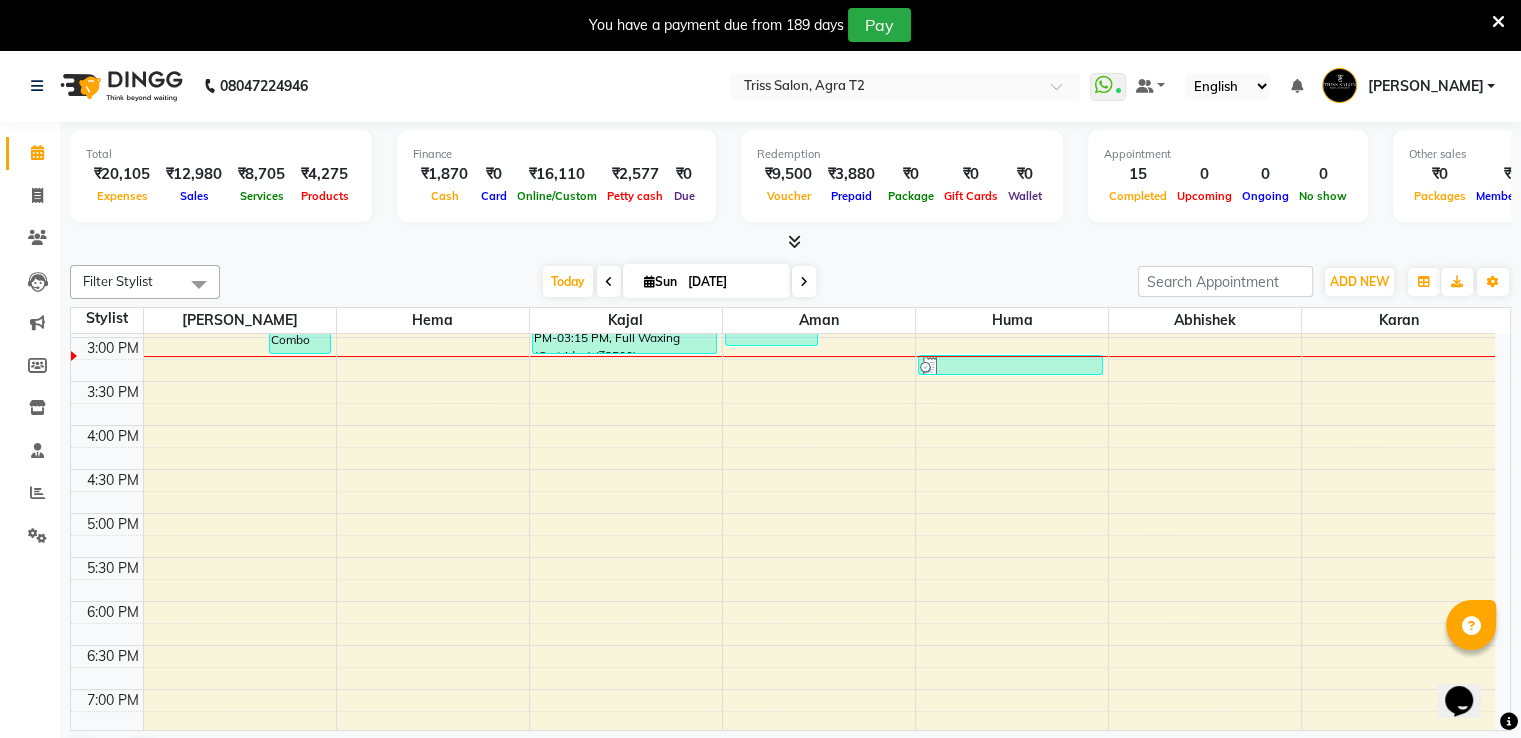 click at bounding box center (794, 241) 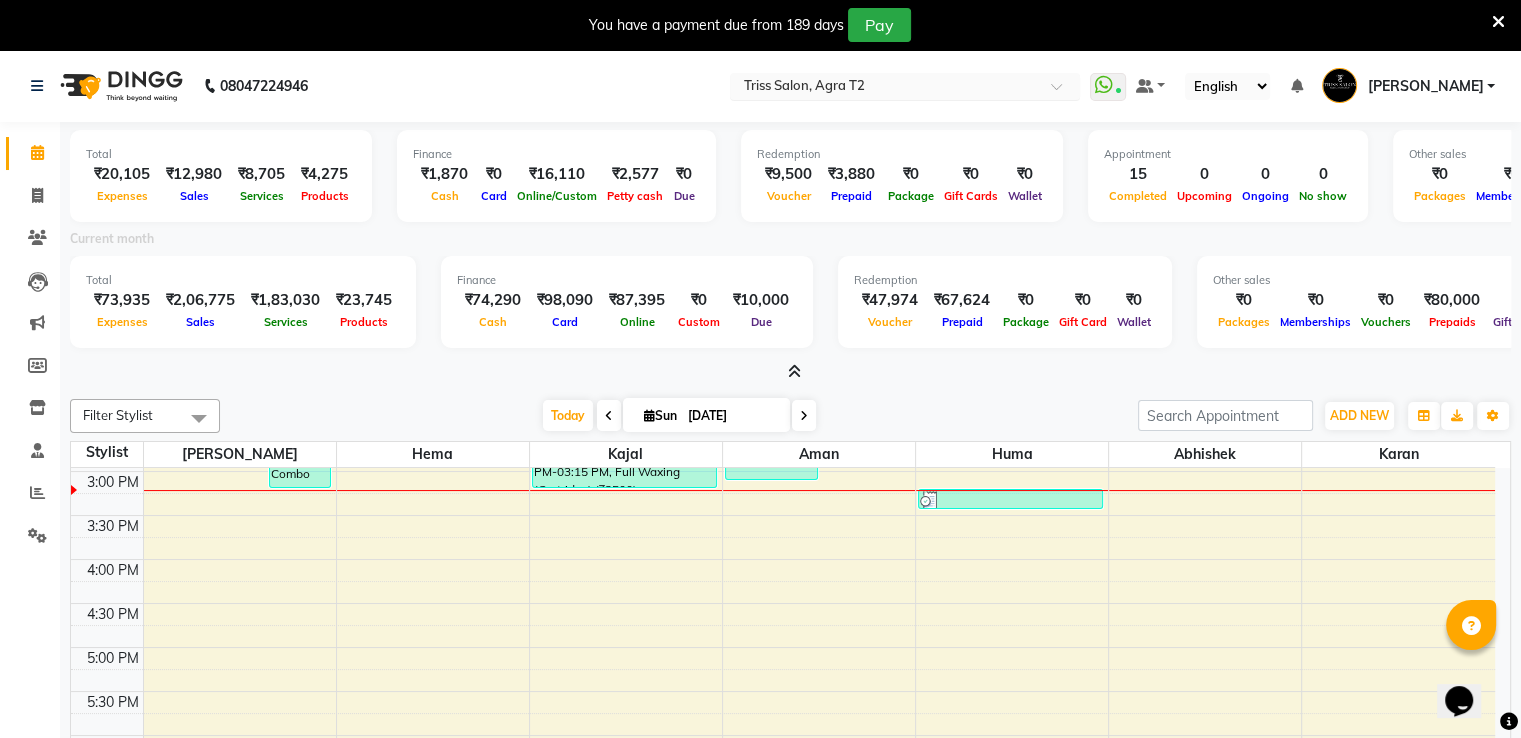 click at bounding box center (885, 88) 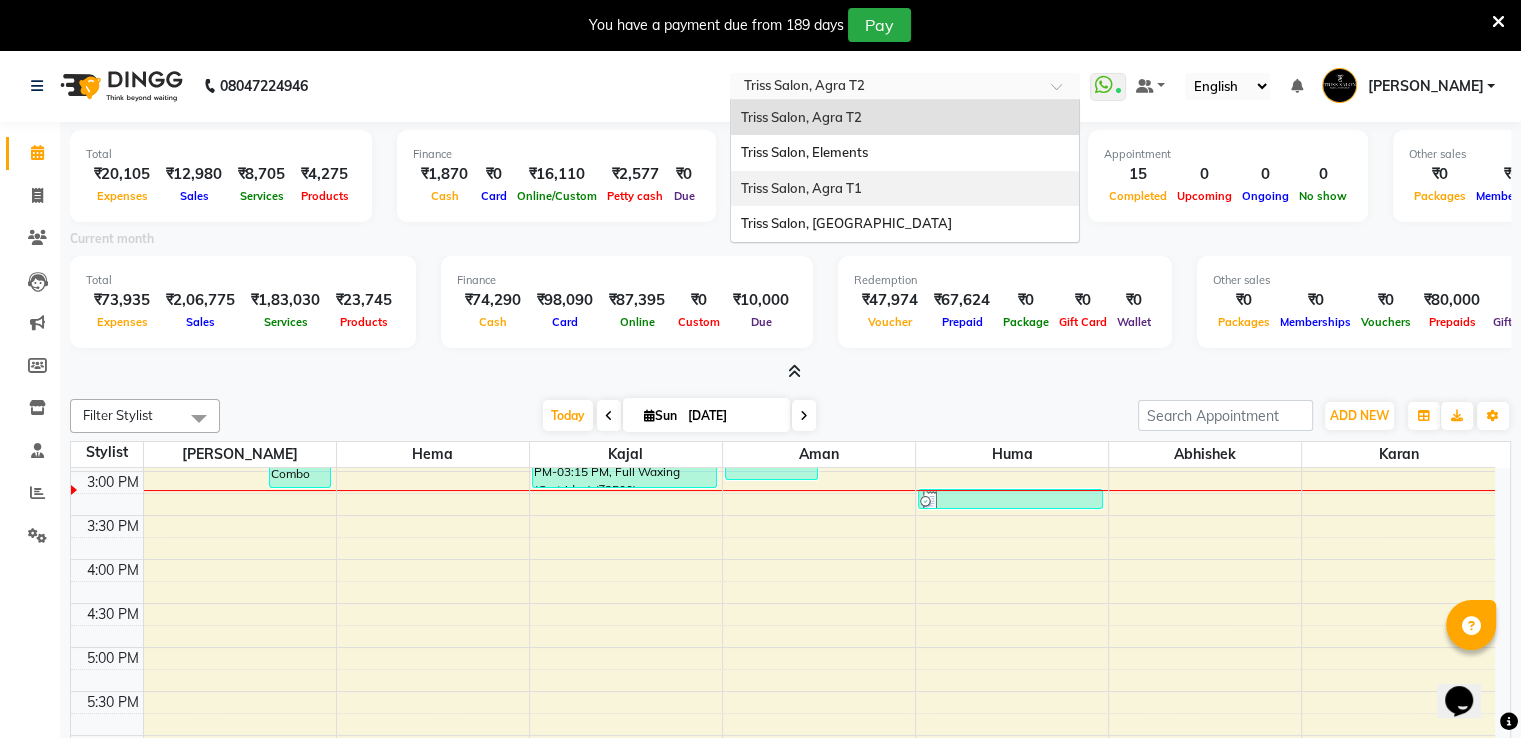 click on "Triss Salon, Agra T1" at bounding box center (905, 189) 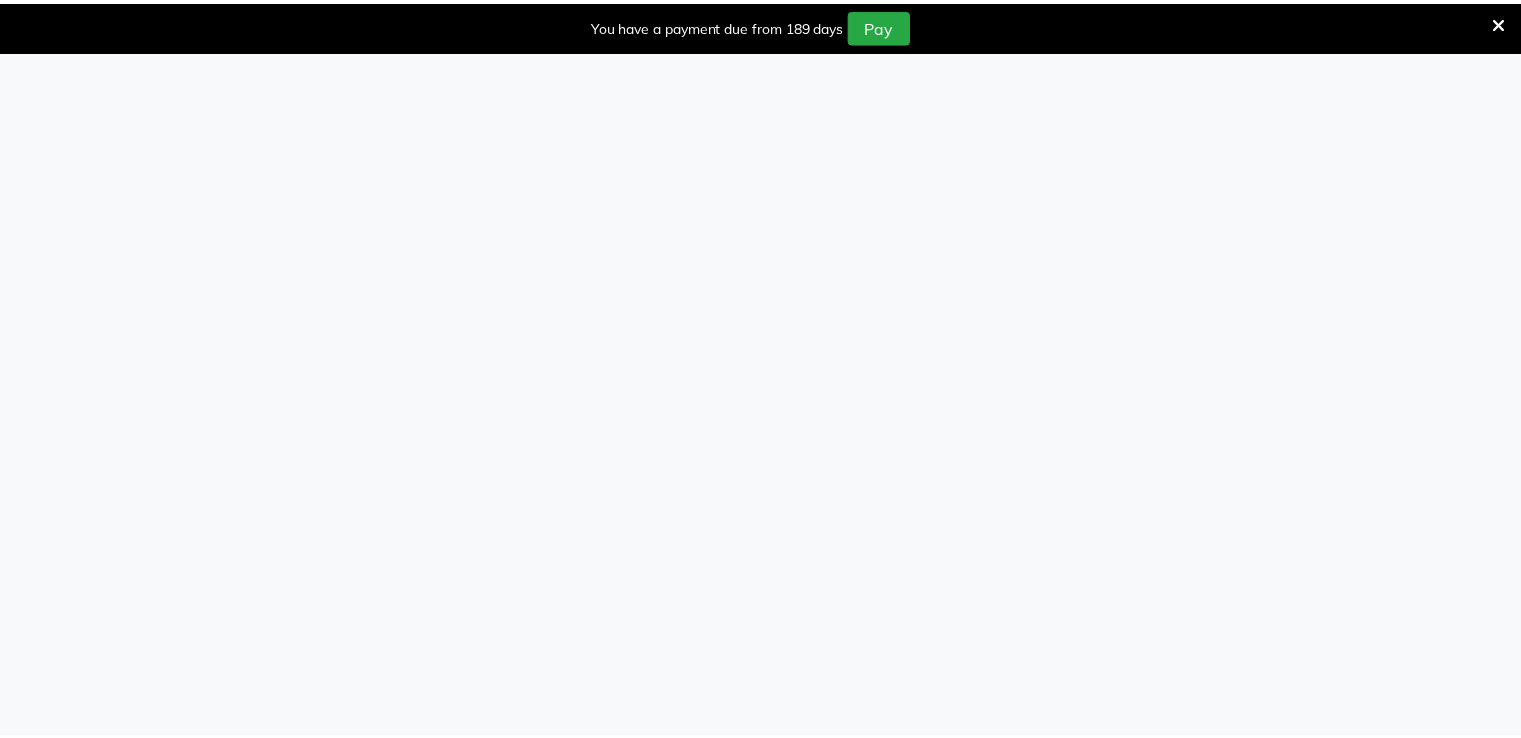 scroll, scrollTop: 0, scrollLeft: 0, axis: both 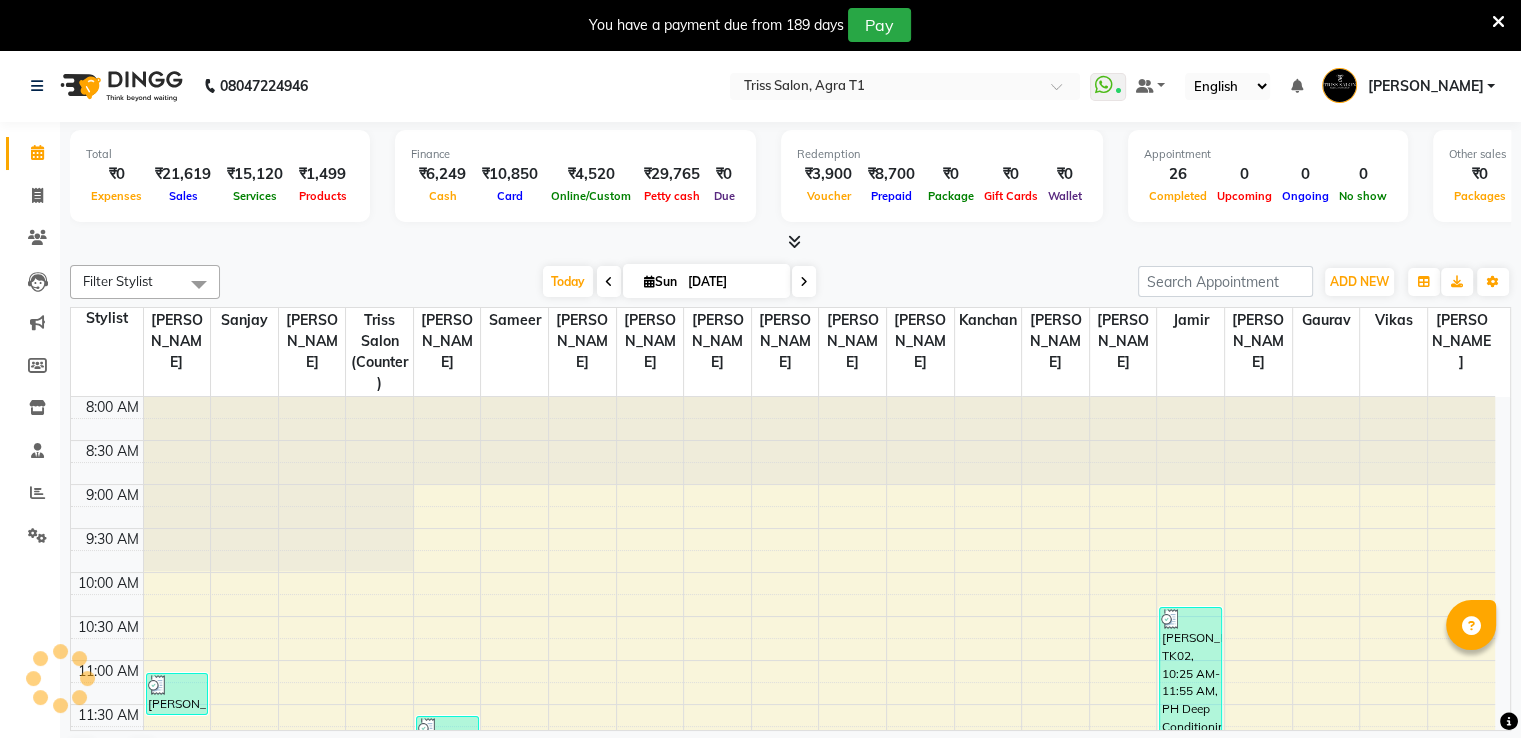click at bounding box center (794, 241) 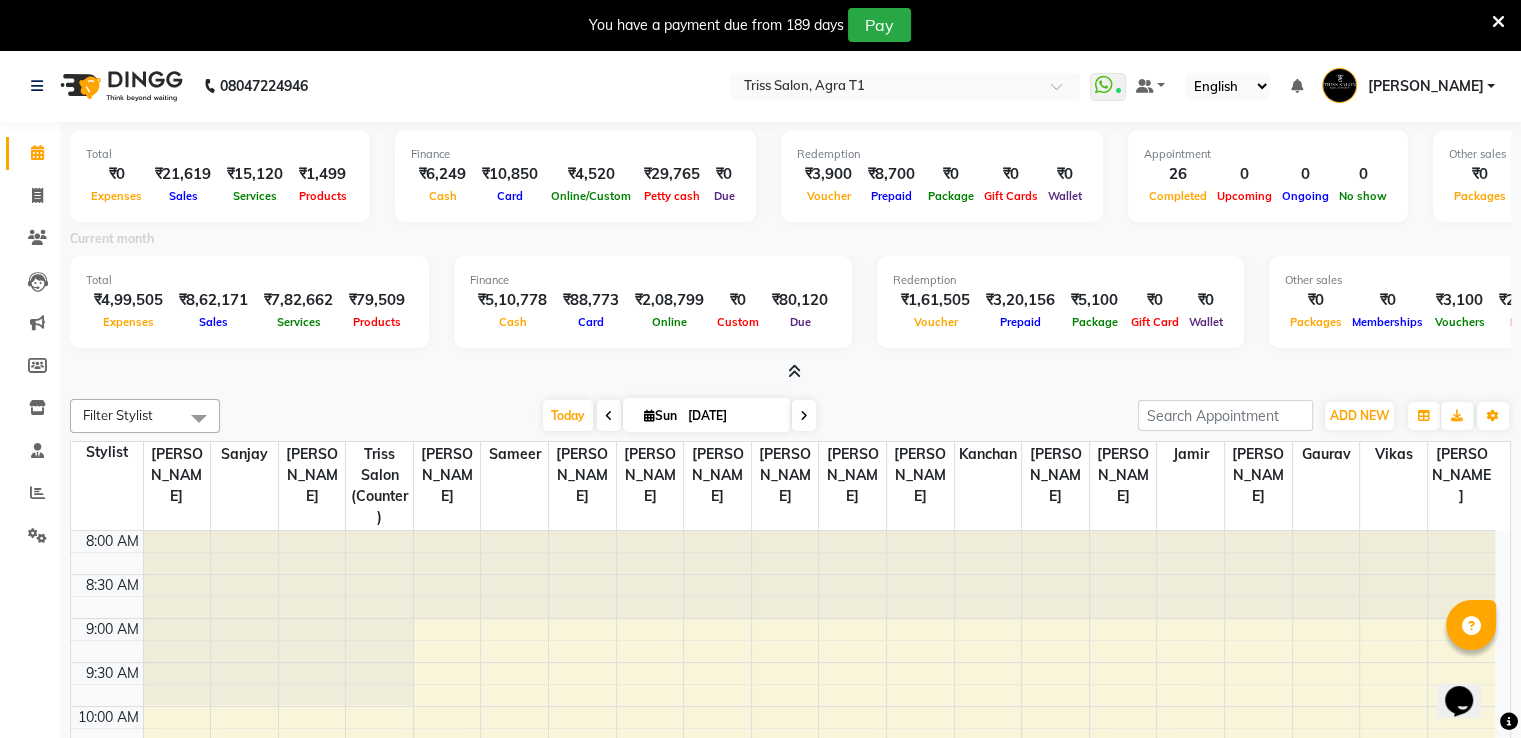 scroll, scrollTop: 0, scrollLeft: 0, axis: both 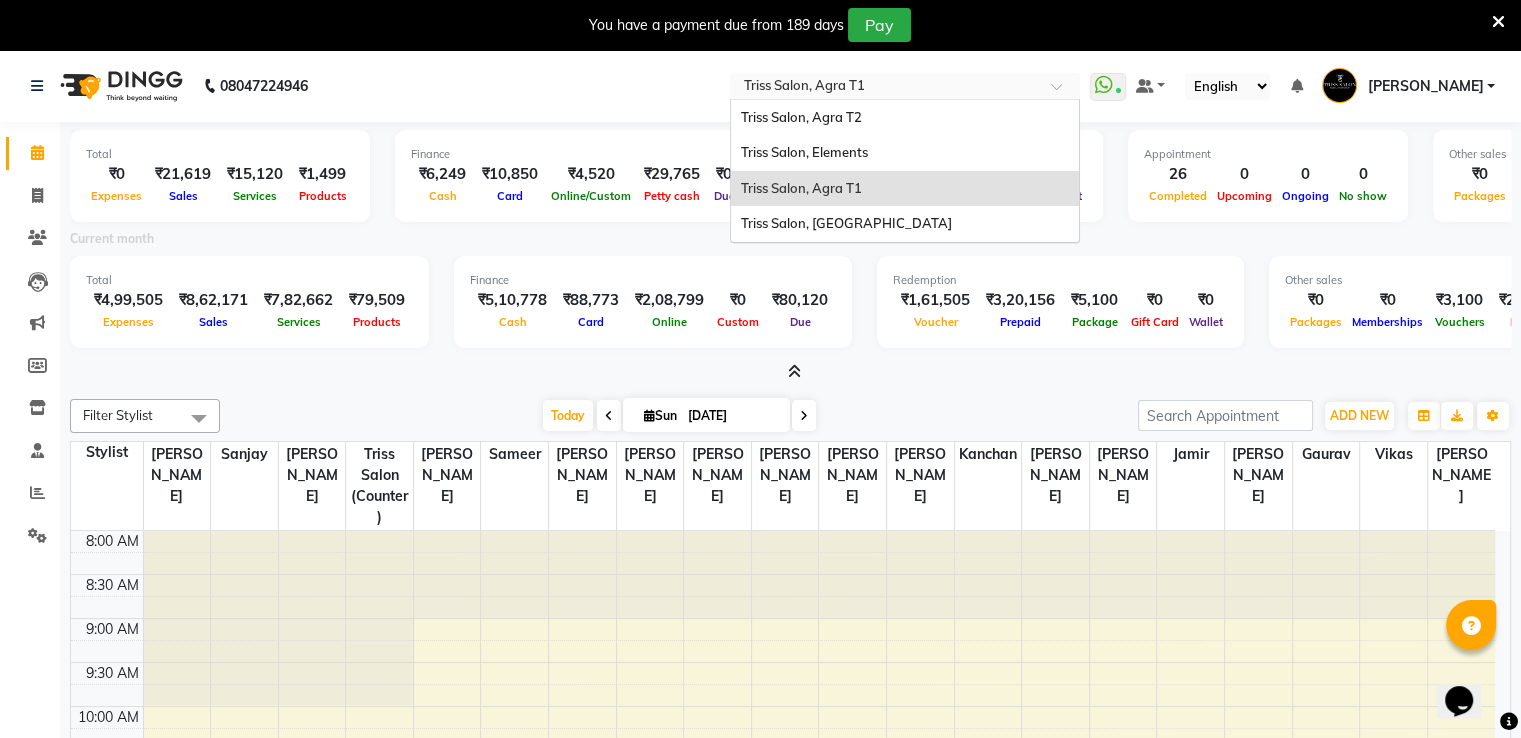 click at bounding box center (885, 88) 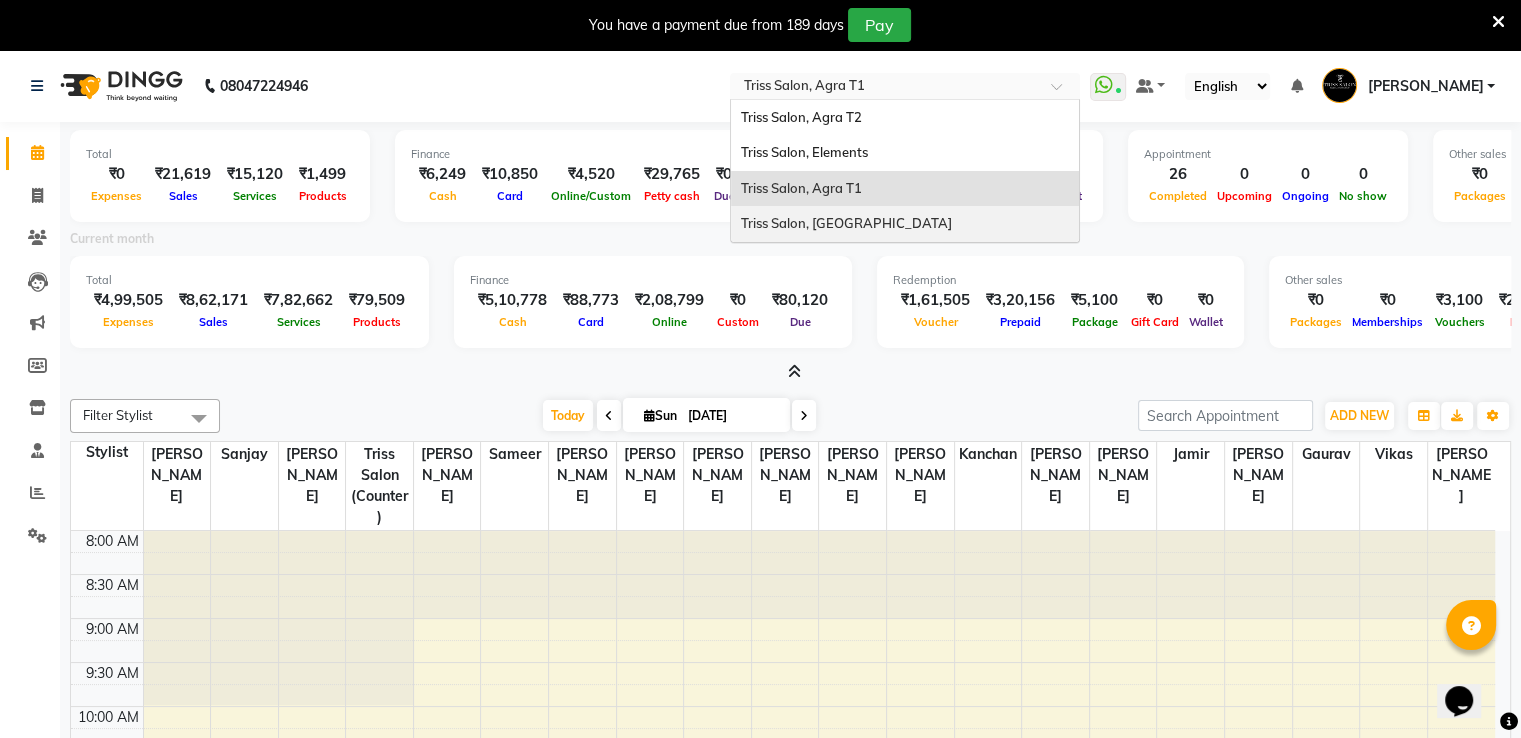 click on "Triss Salon, [GEOGRAPHIC_DATA]" at bounding box center (905, 224) 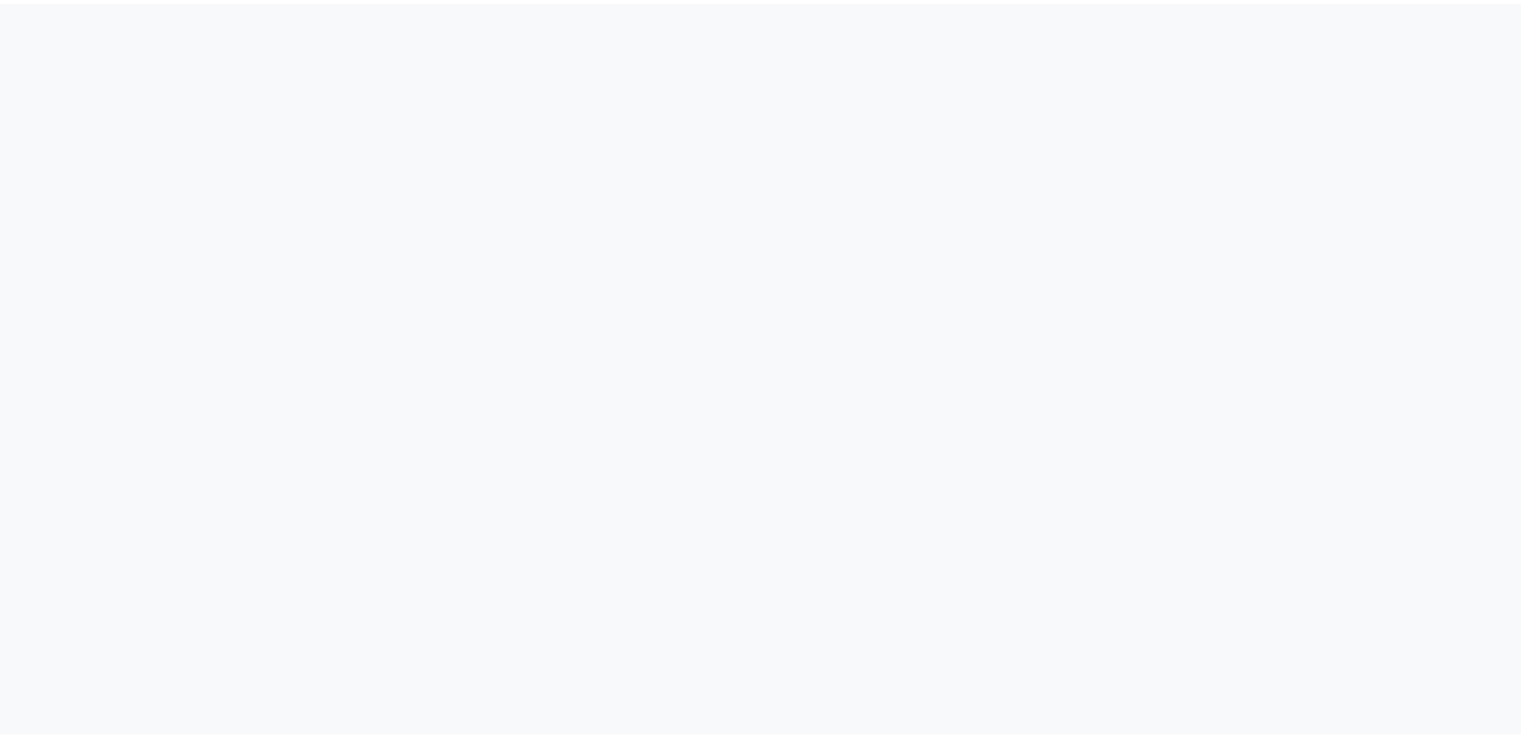 scroll, scrollTop: 0, scrollLeft: 0, axis: both 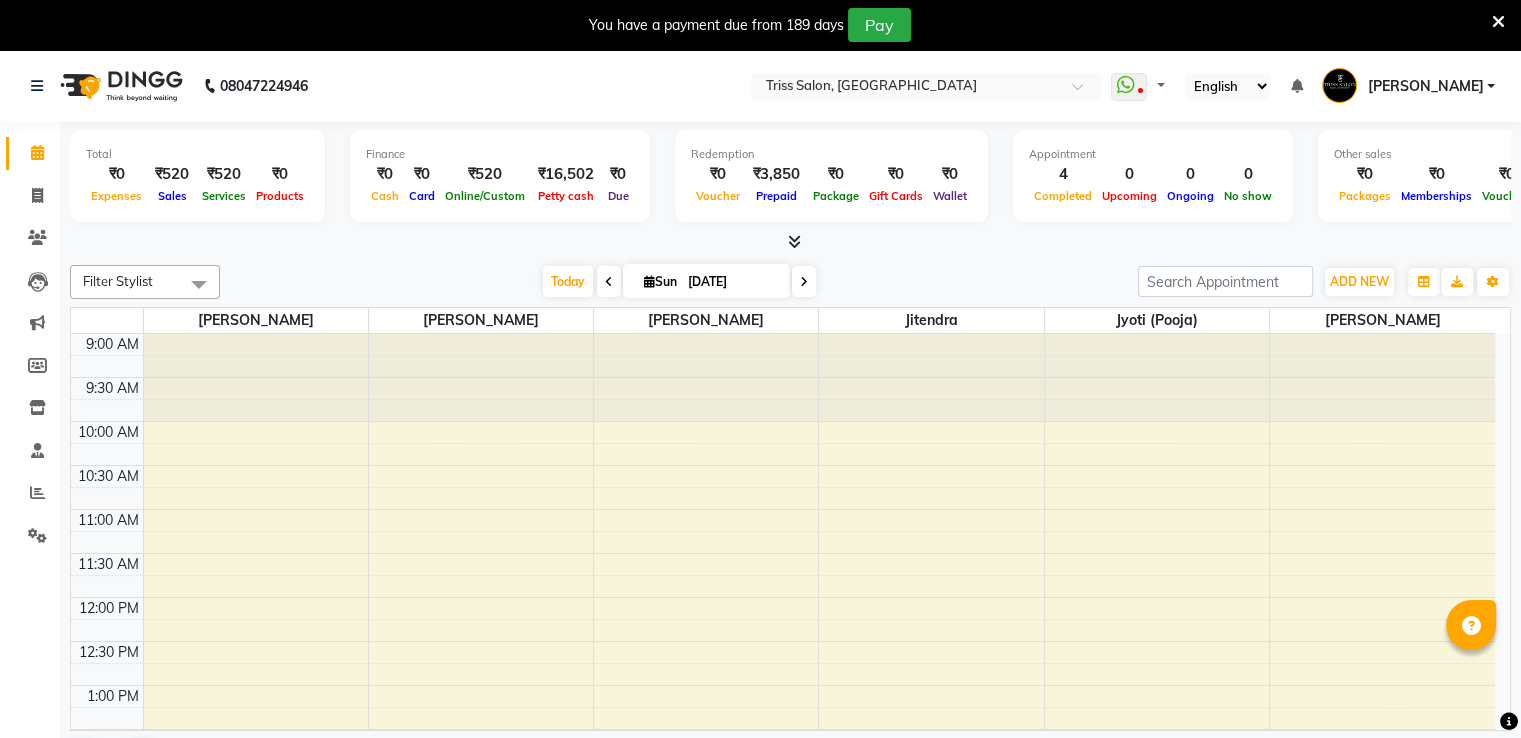 select on "en" 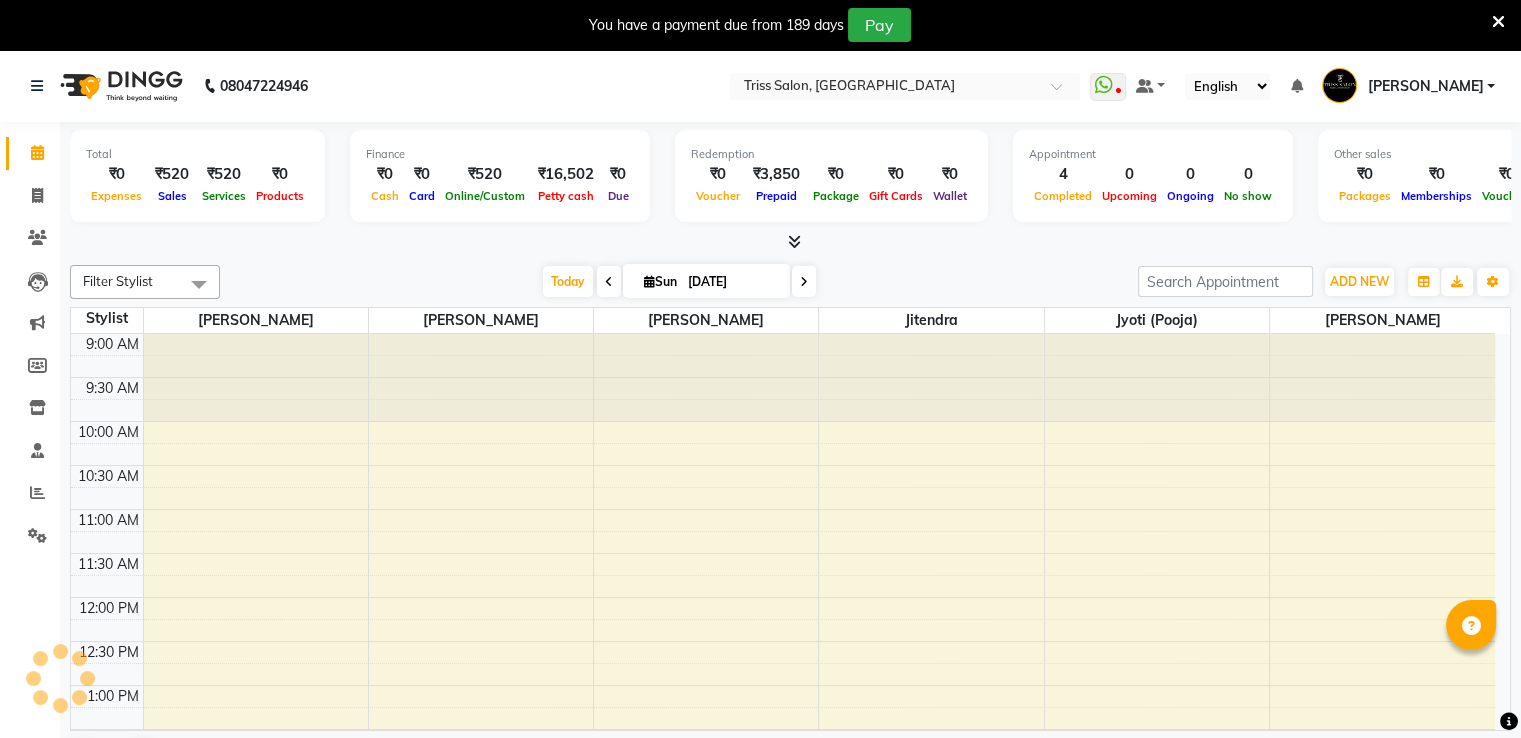 scroll, scrollTop: 0, scrollLeft: 0, axis: both 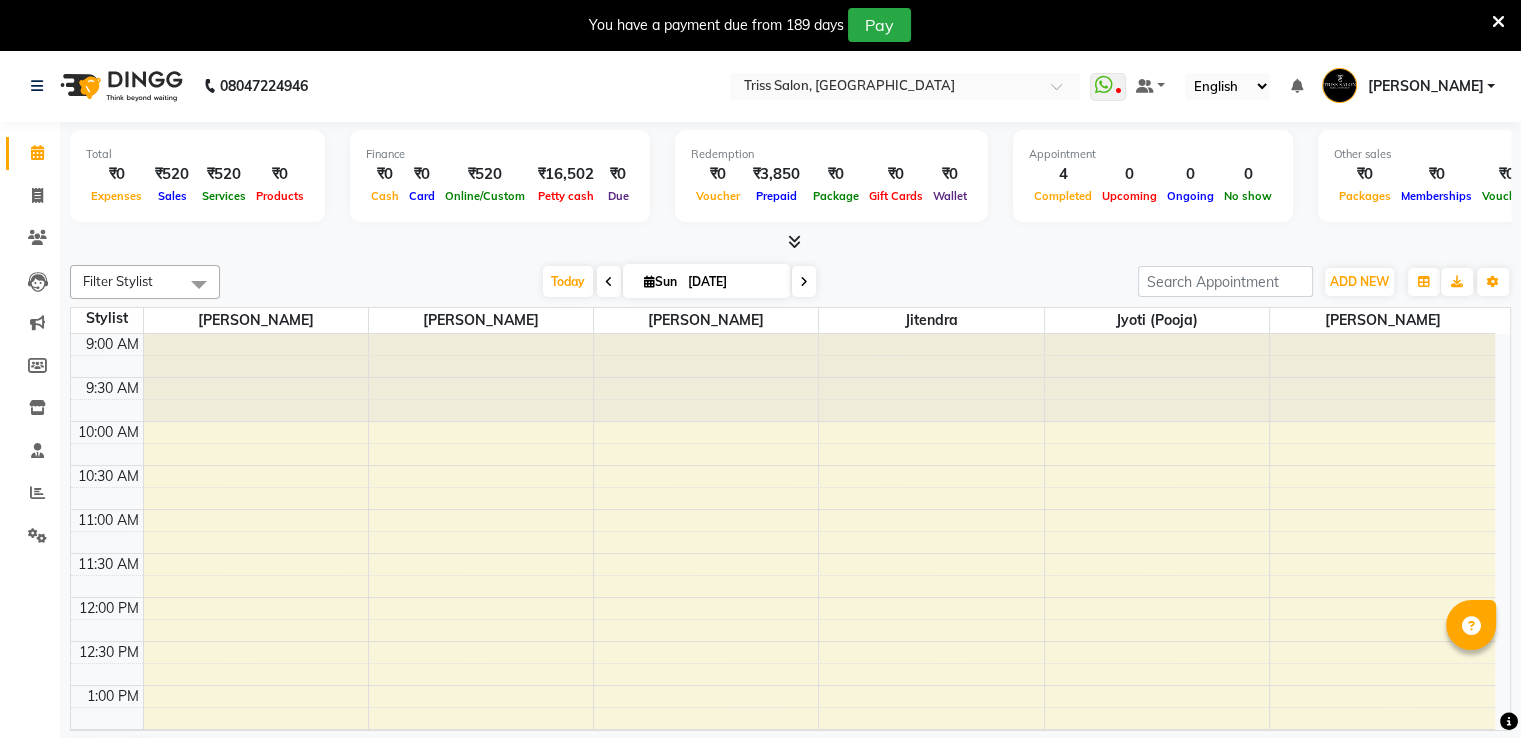 click at bounding box center (794, 241) 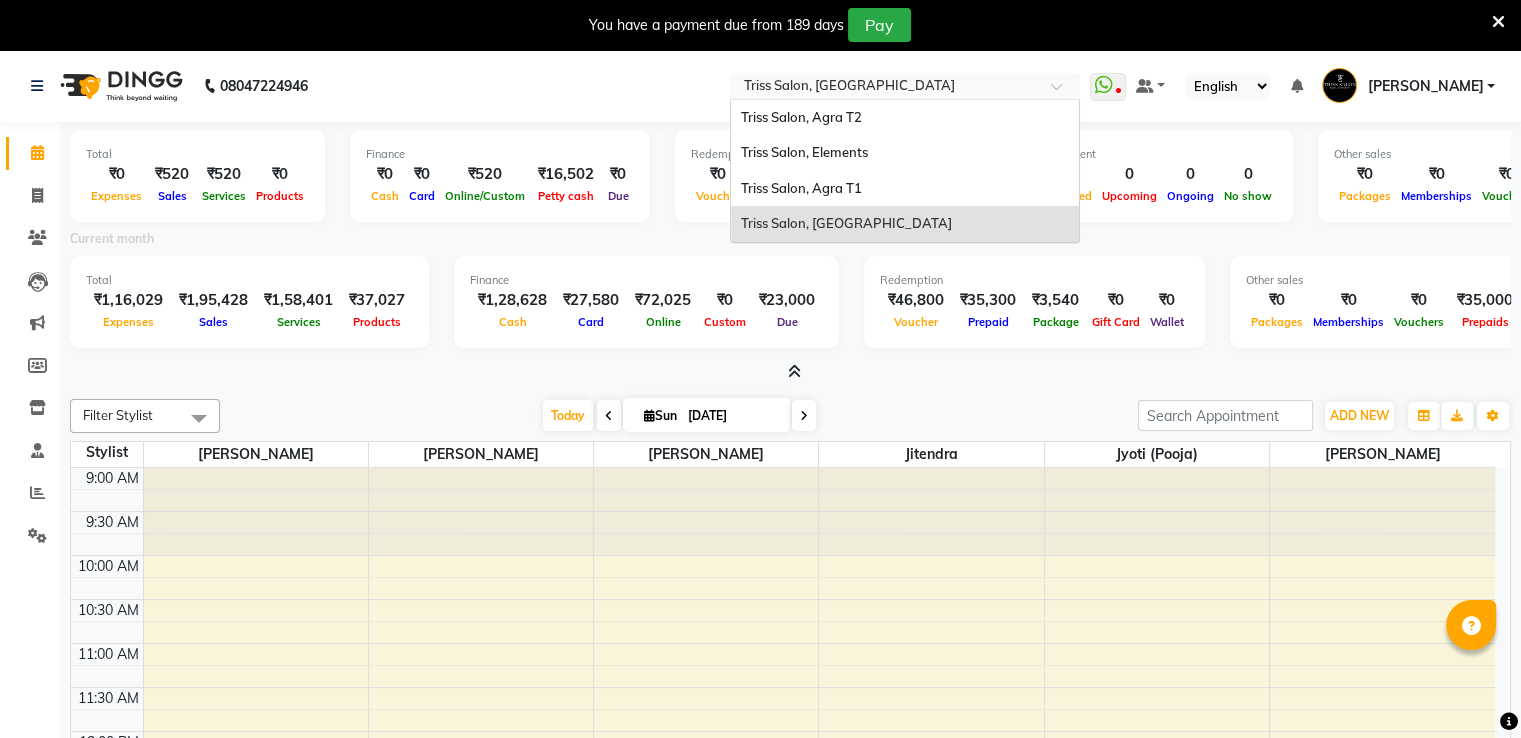 click at bounding box center [885, 88] 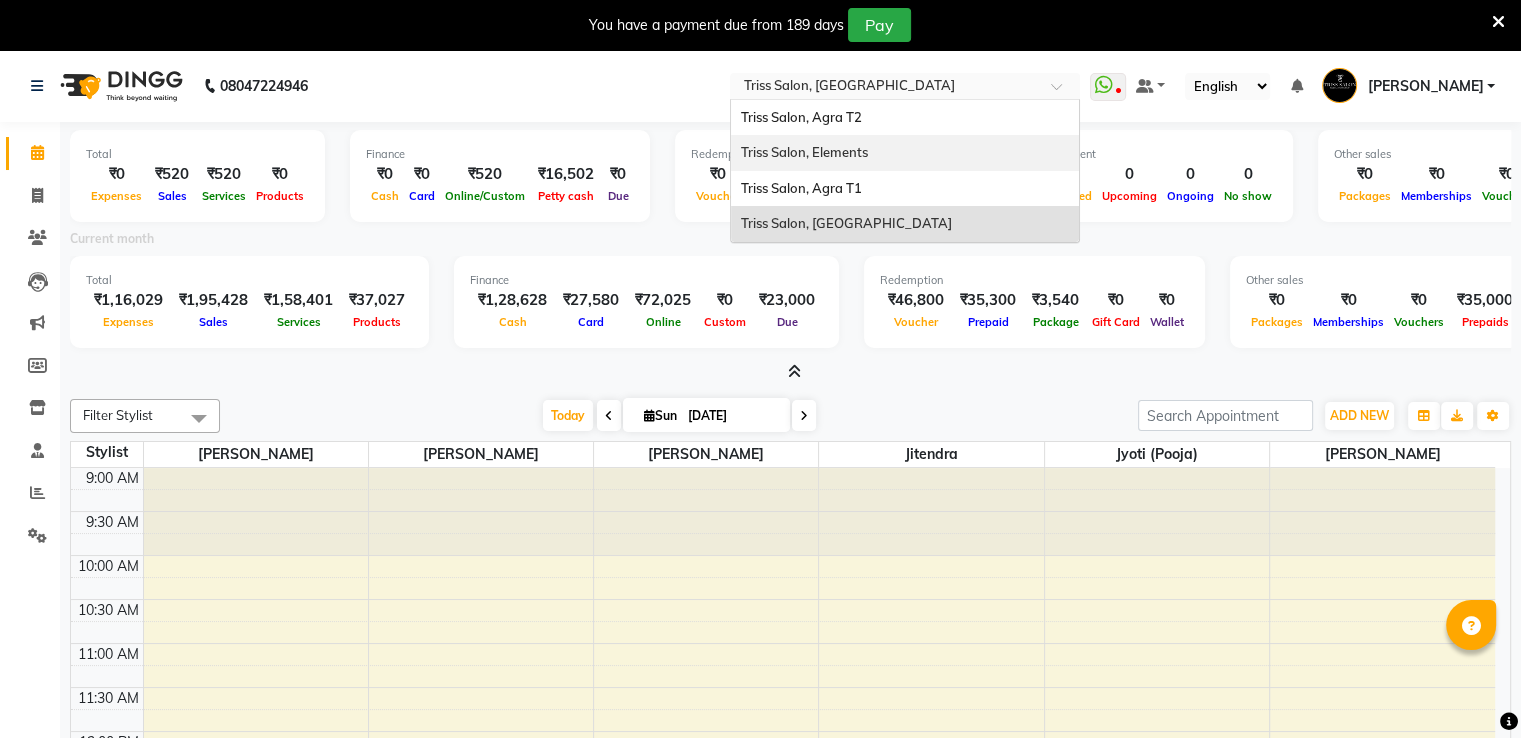 click on "Triss Salon, Elements" at bounding box center [804, 152] 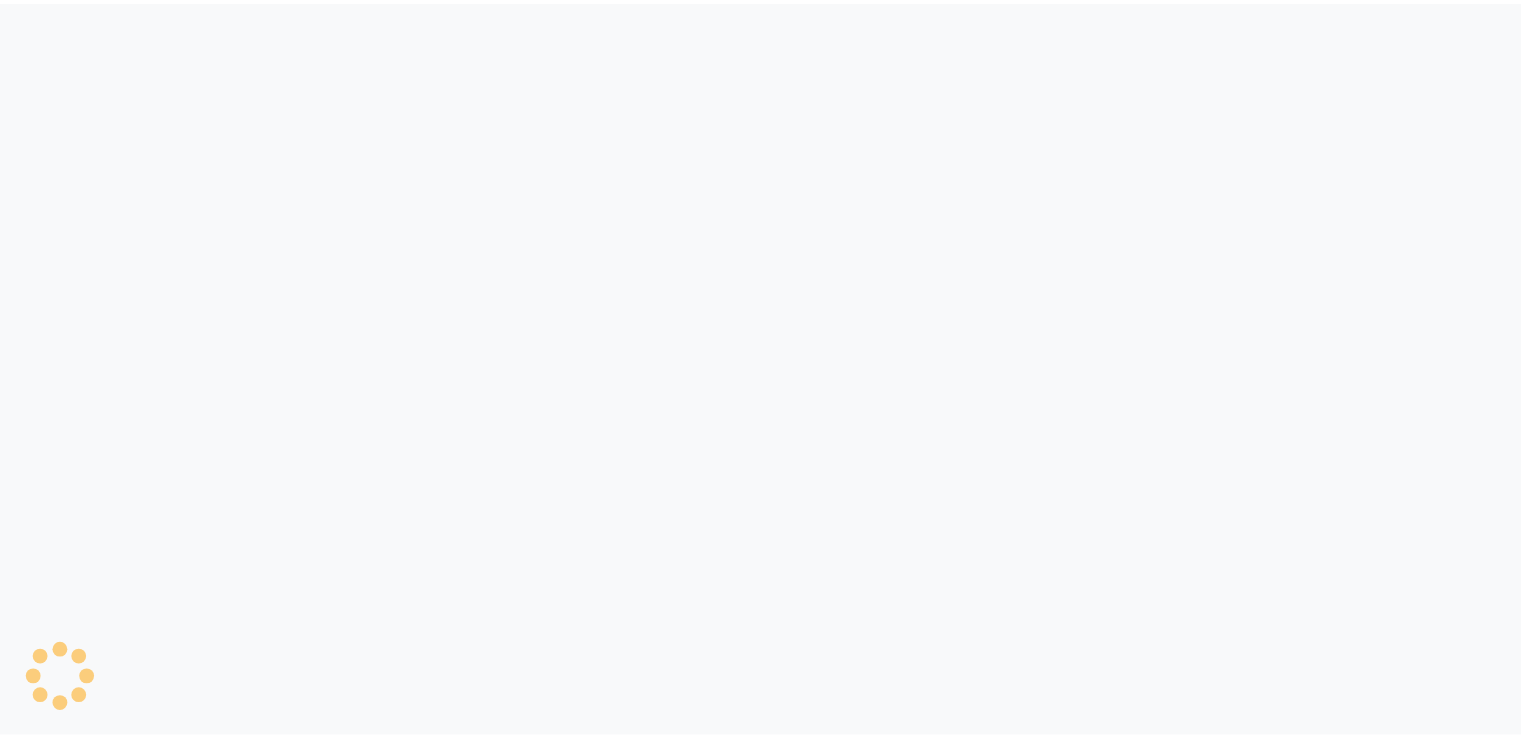 scroll, scrollTop: 0, scrollLeft: 0, axis: both 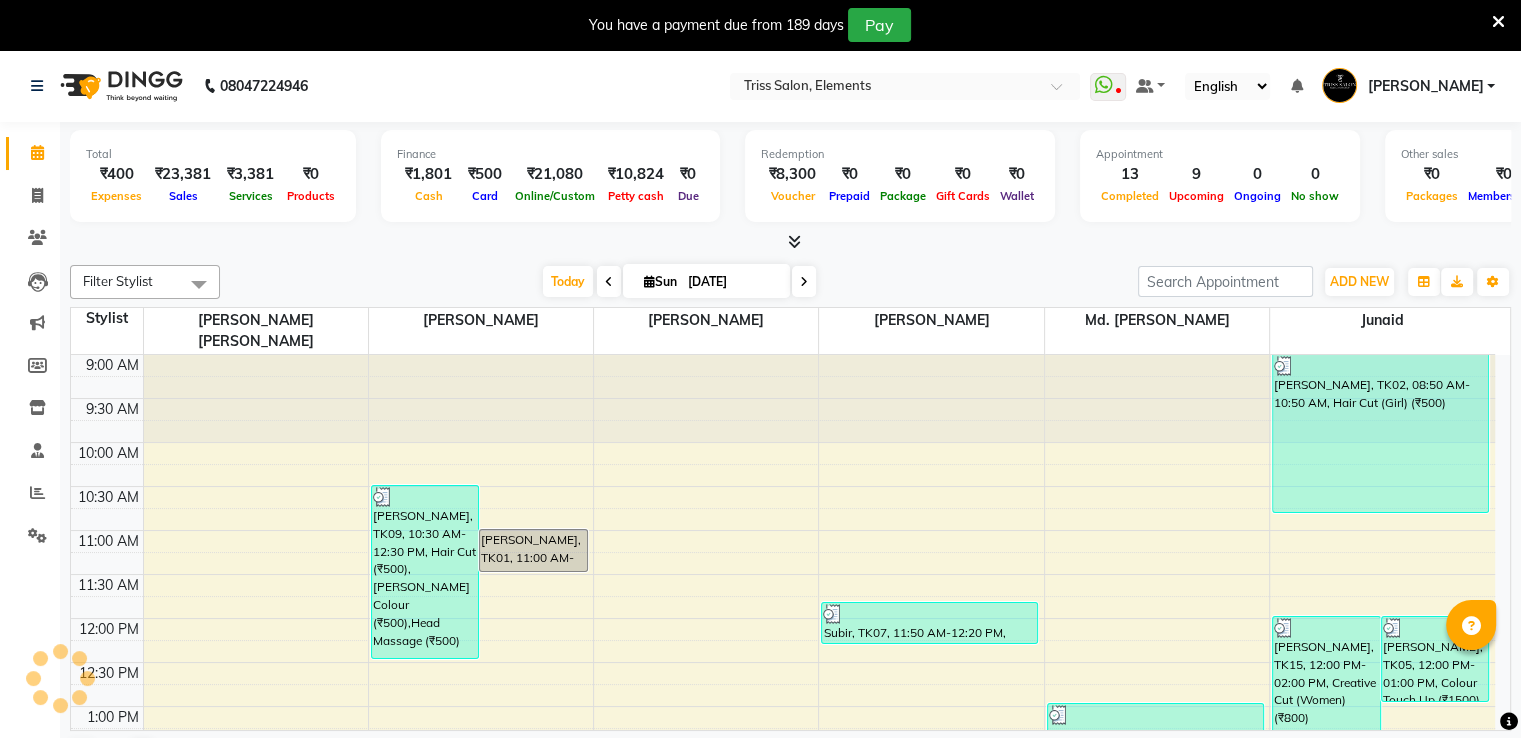 click on "You have a payment due from 189 days   Pay" at bounding box center [760, 25] 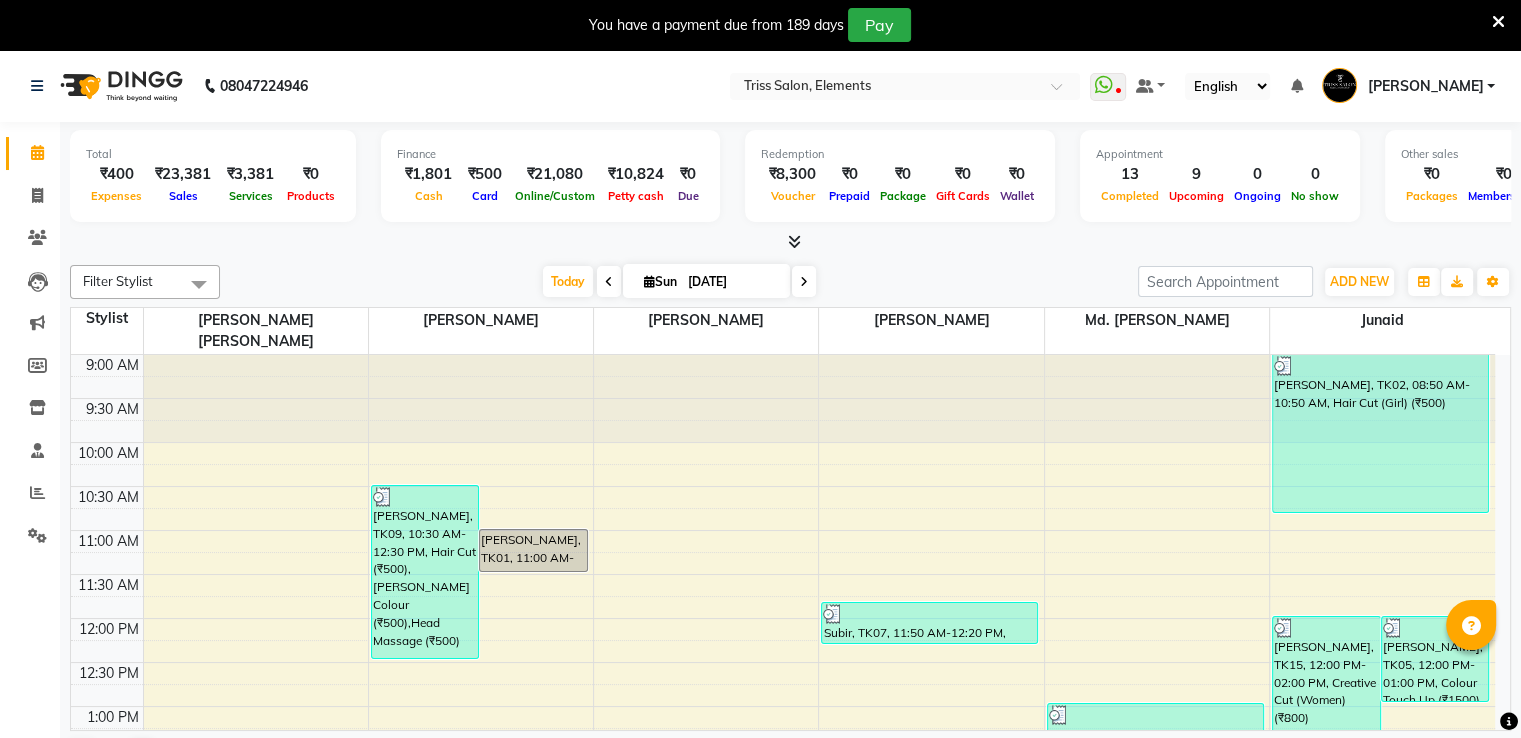 click at bounding box center (1498, 22) 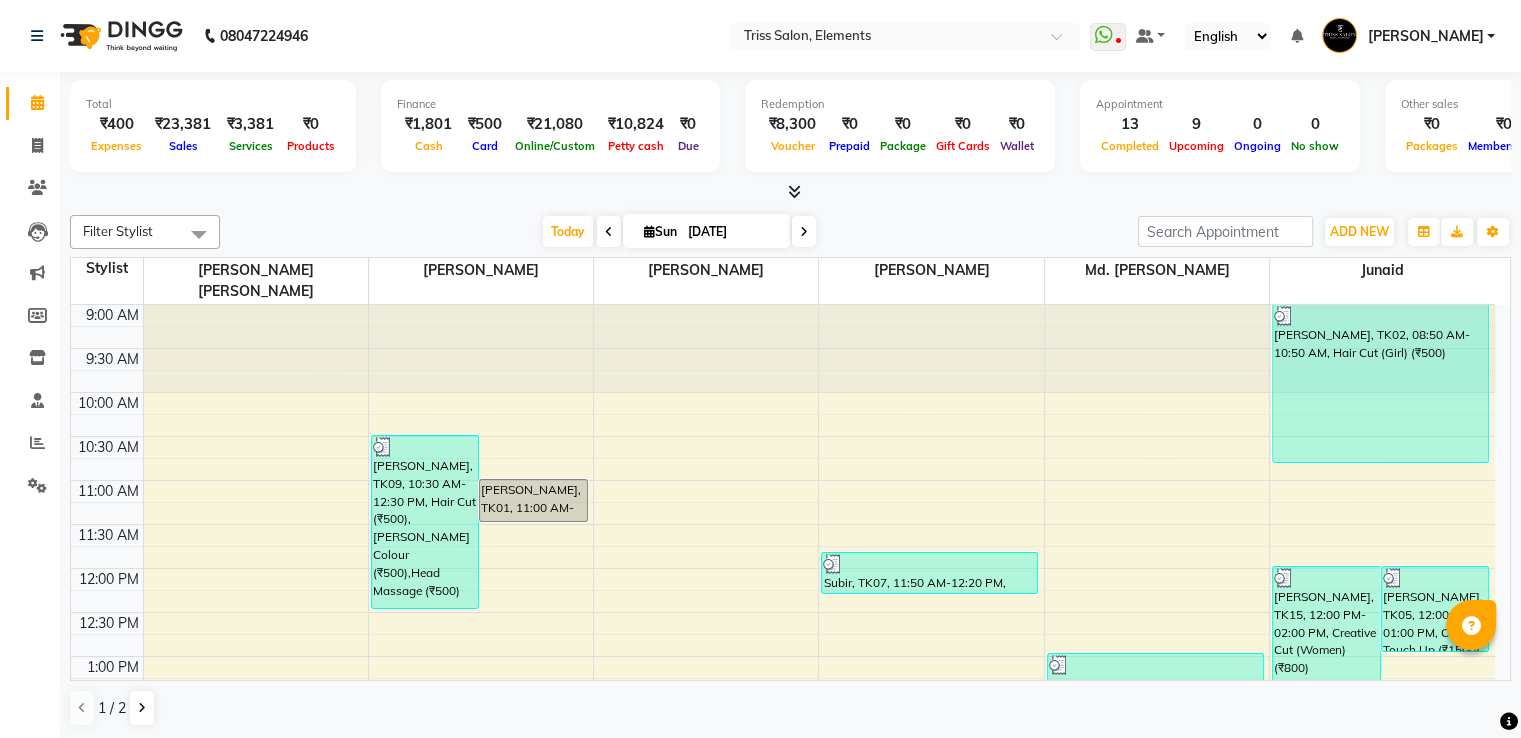 click at bounding box center (794, 191) 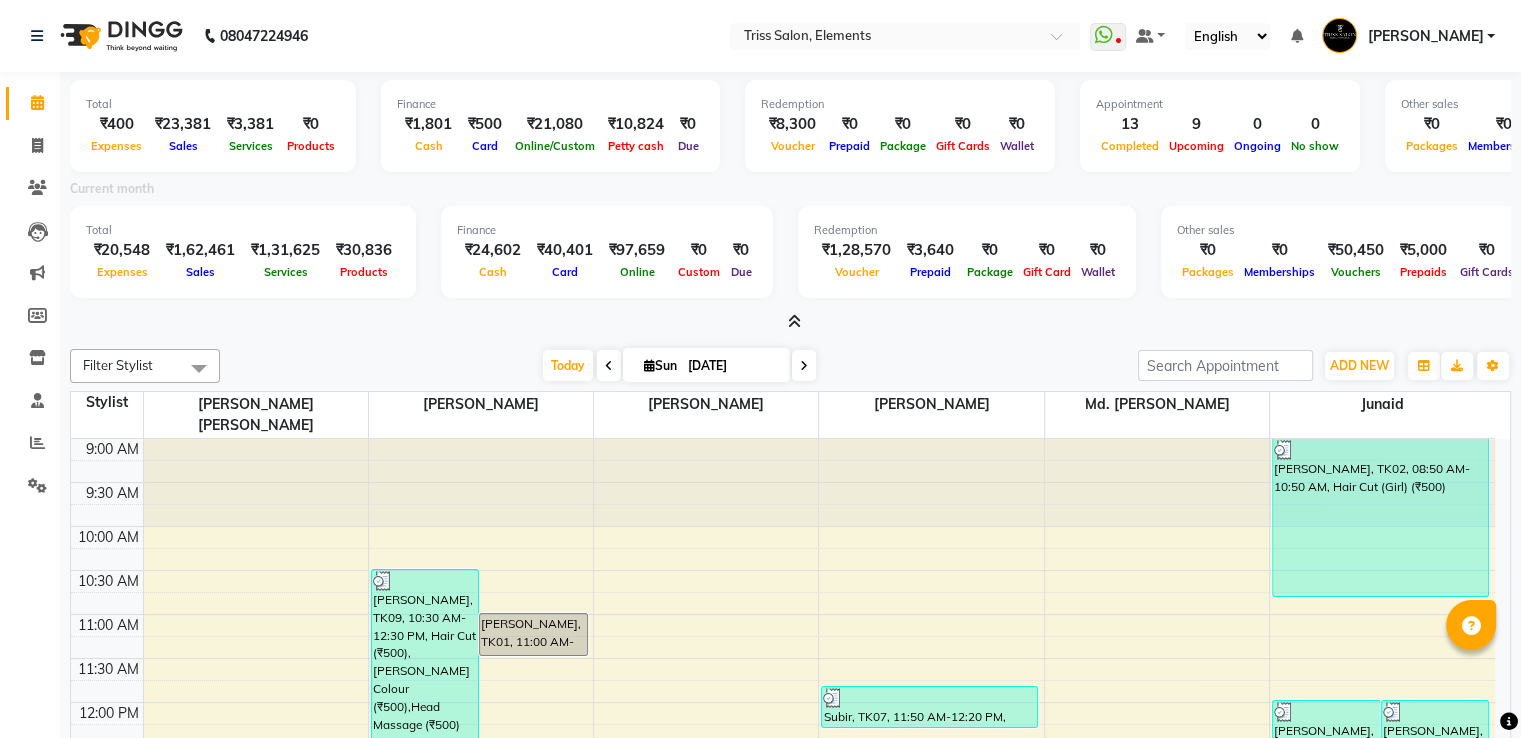 scroll, scrollTop: 136, scrollLeft: 0, axis: vertical 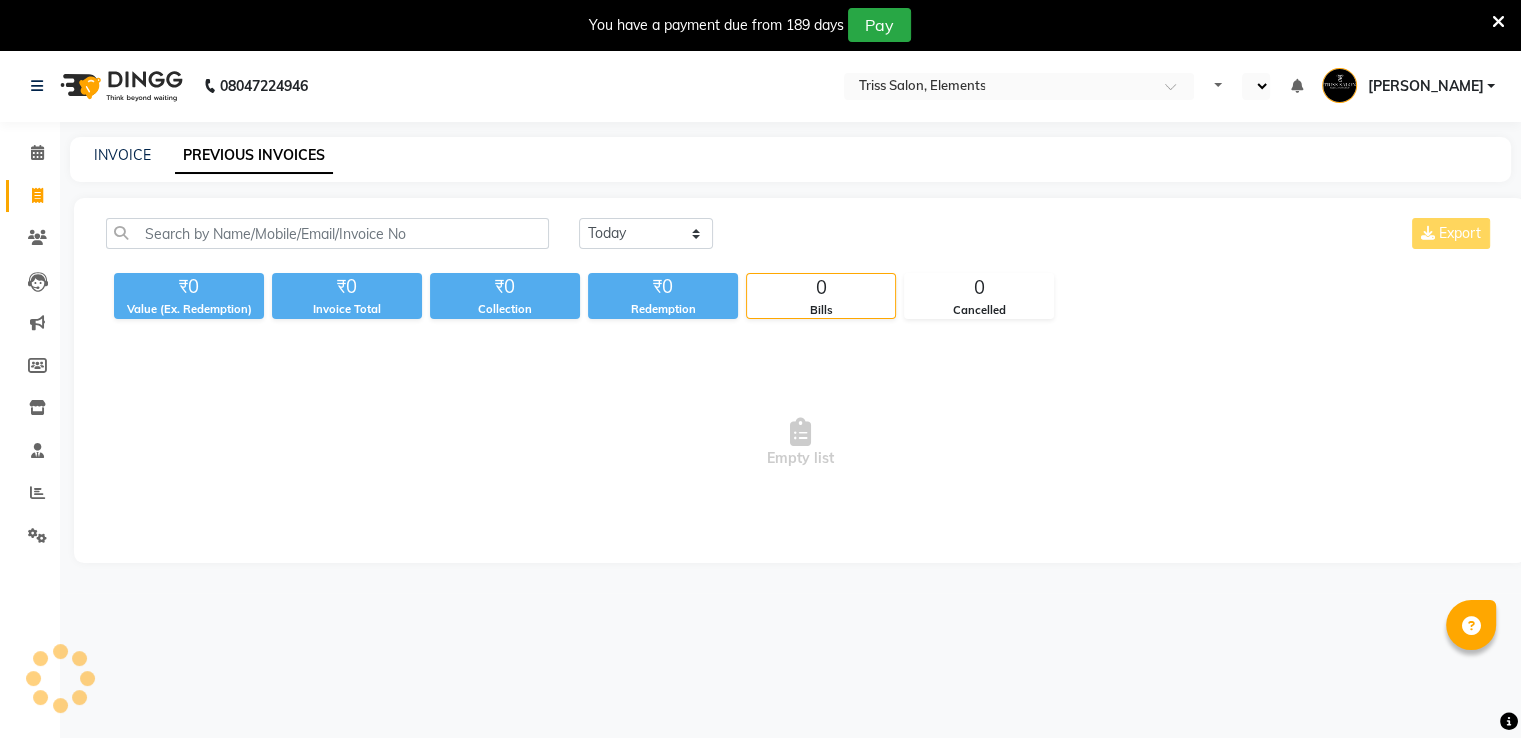 select on "en" 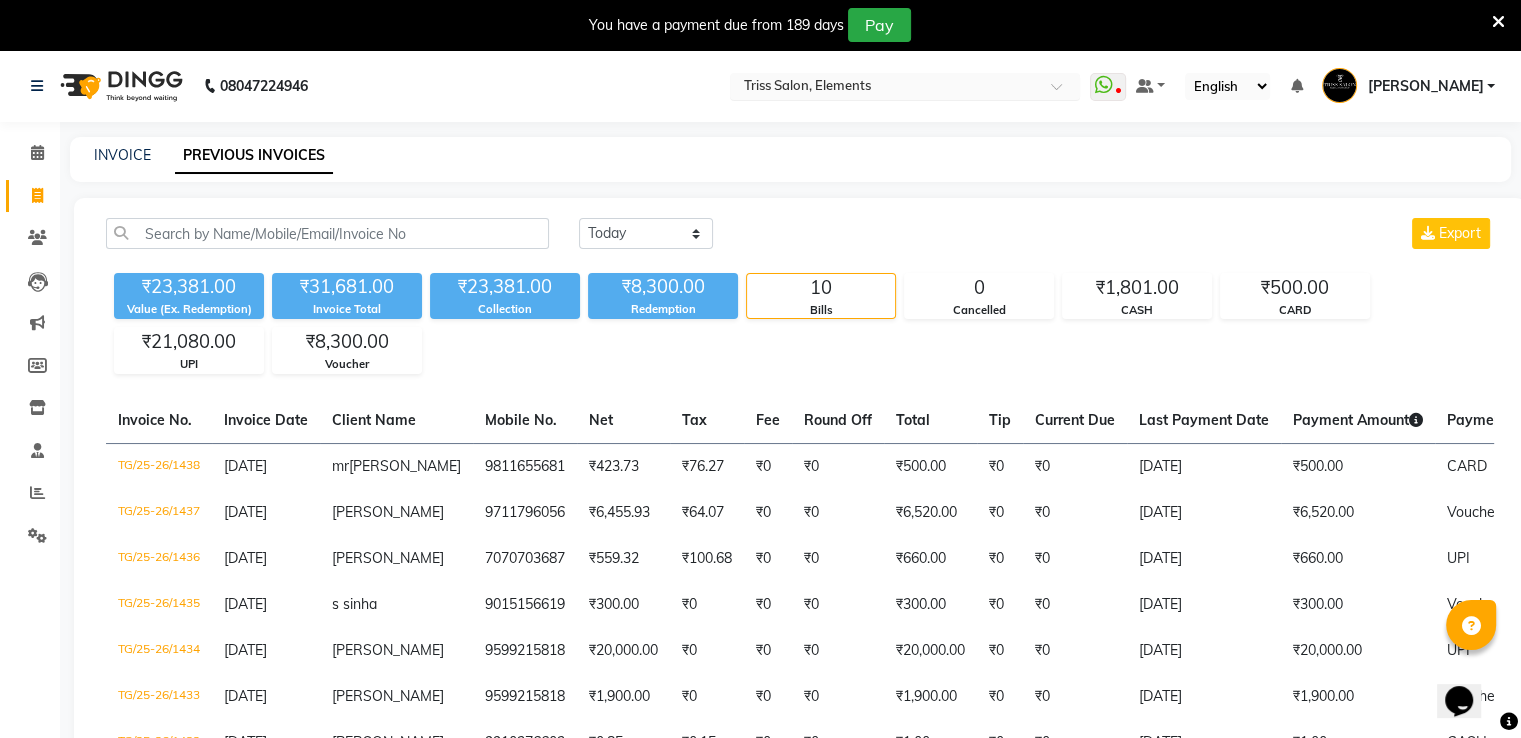 scroll, scrollTop: 0, scrollLeft: 0, axis: both 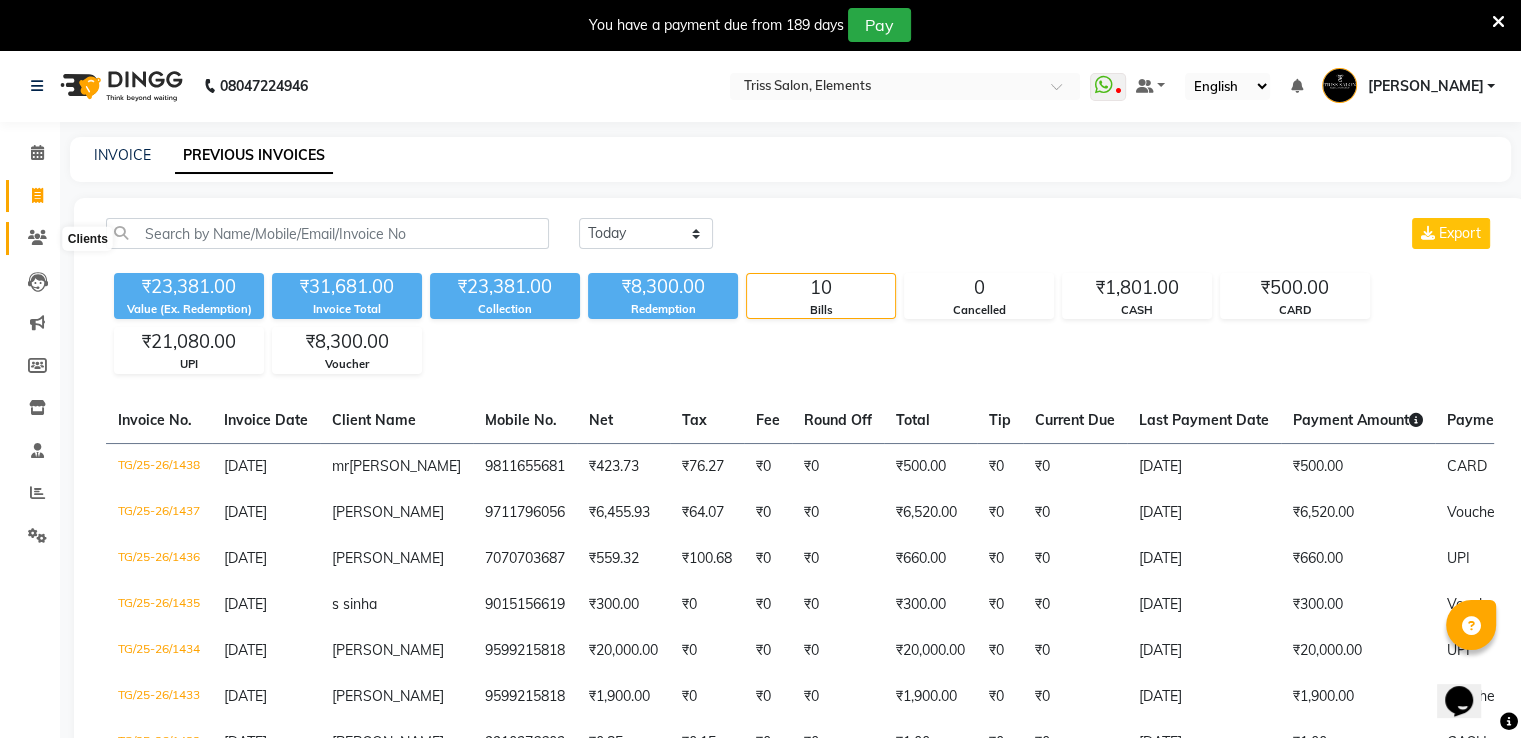 click 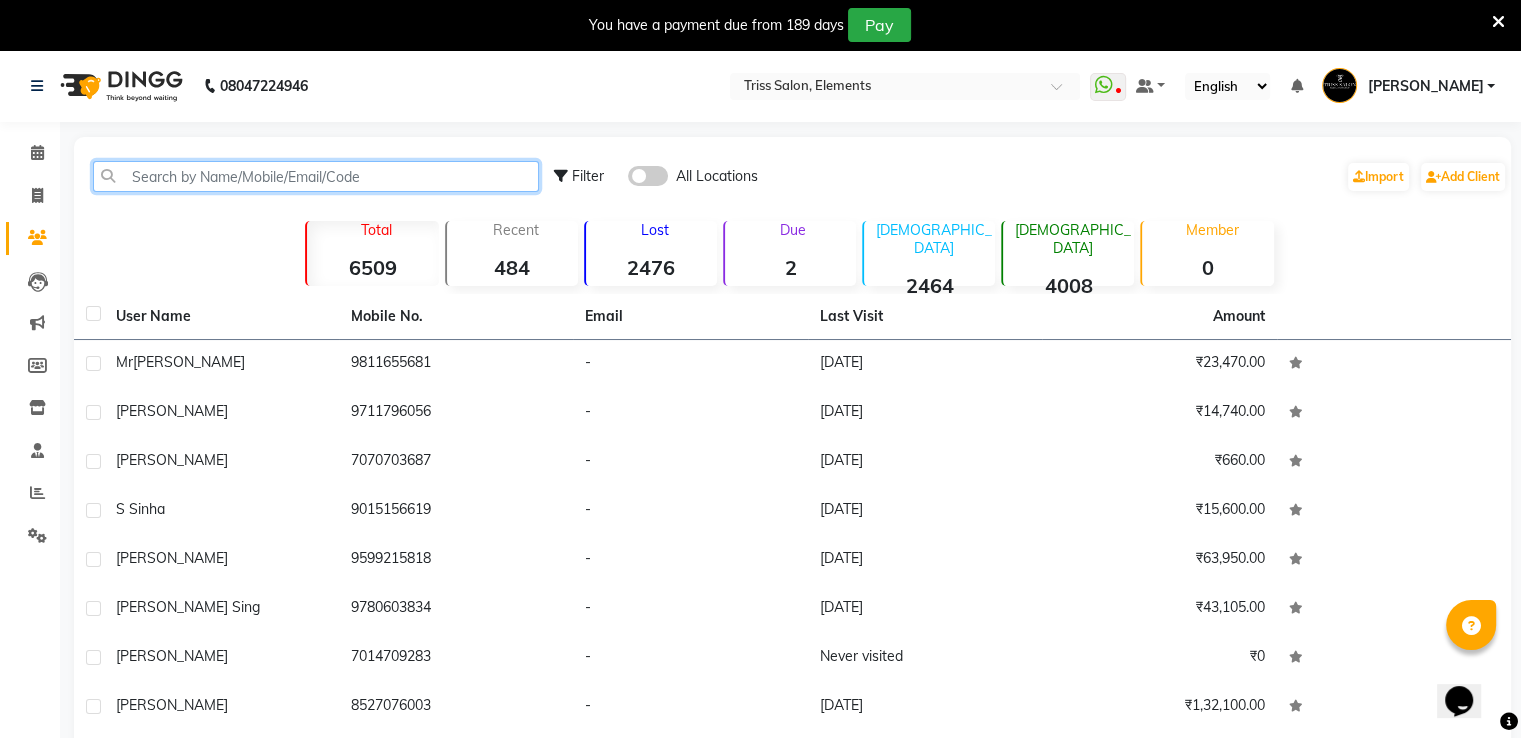 click 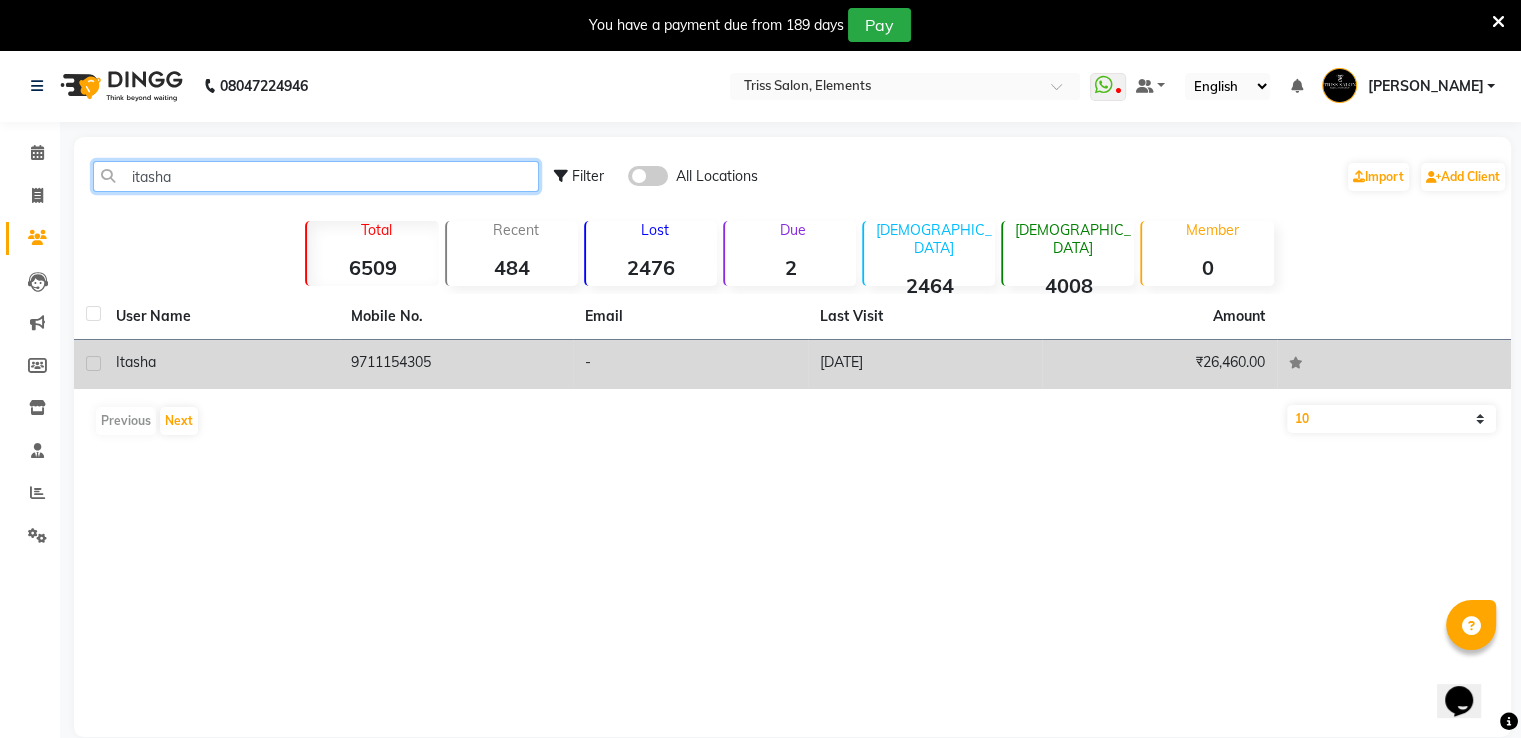 type on "itasha" 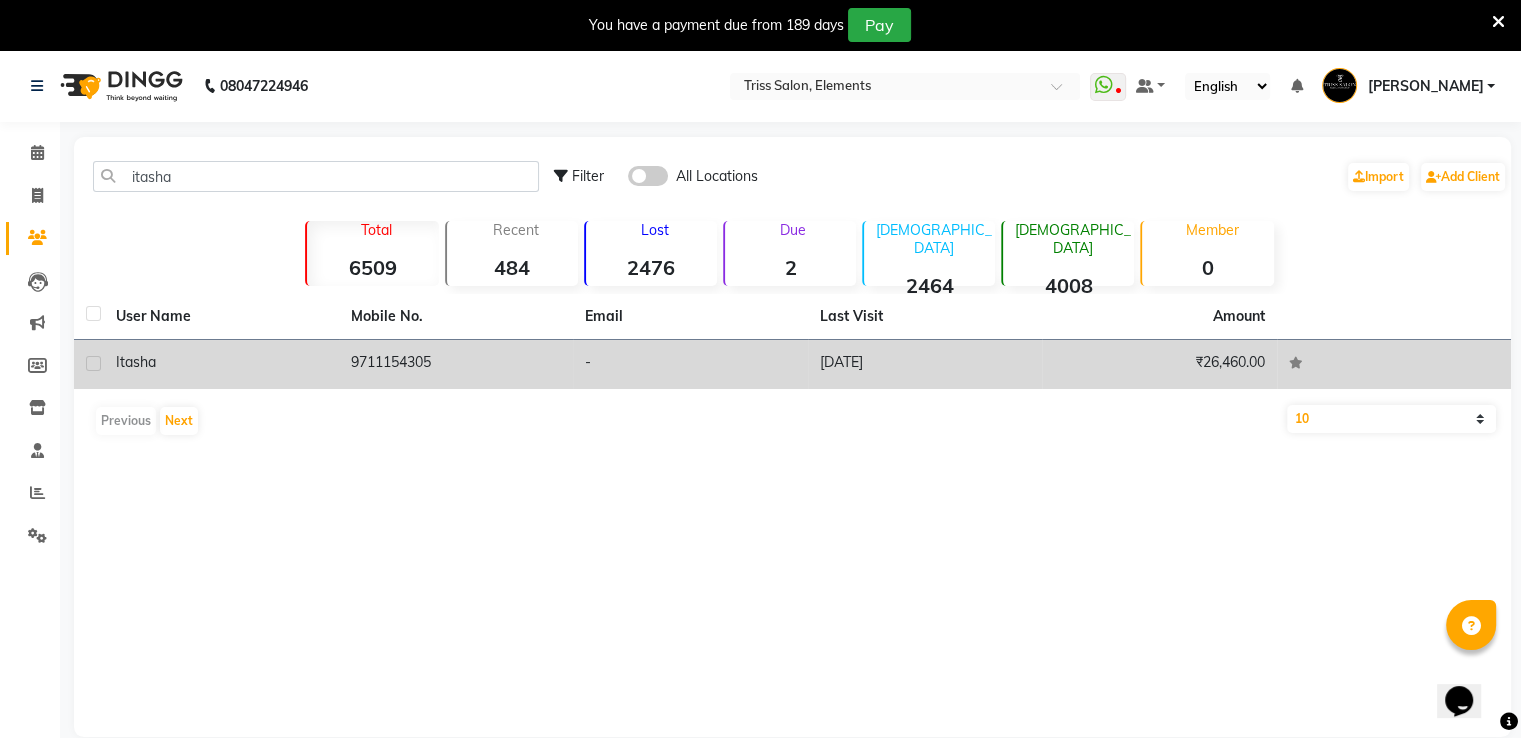 click on "9711154305" 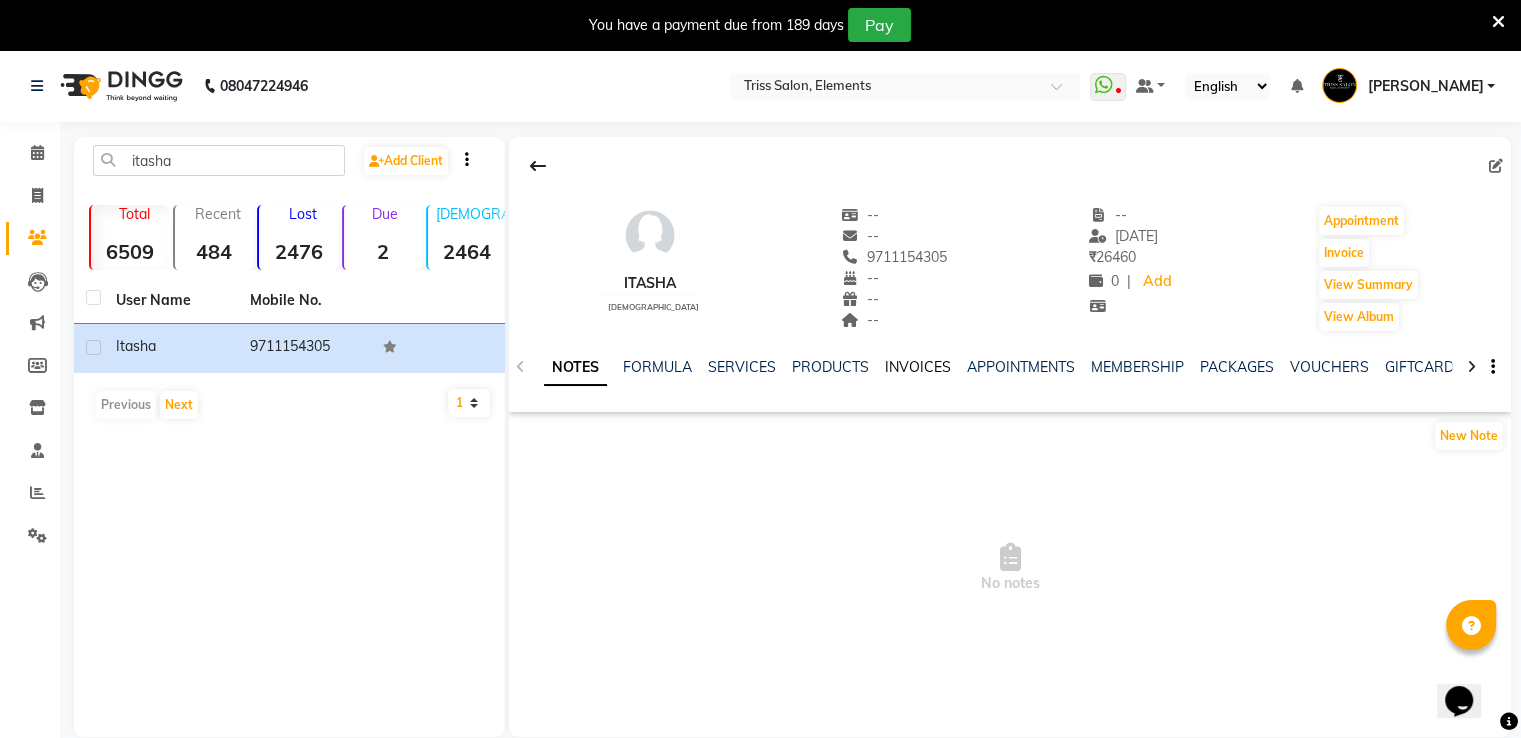 click on "INVOICES" 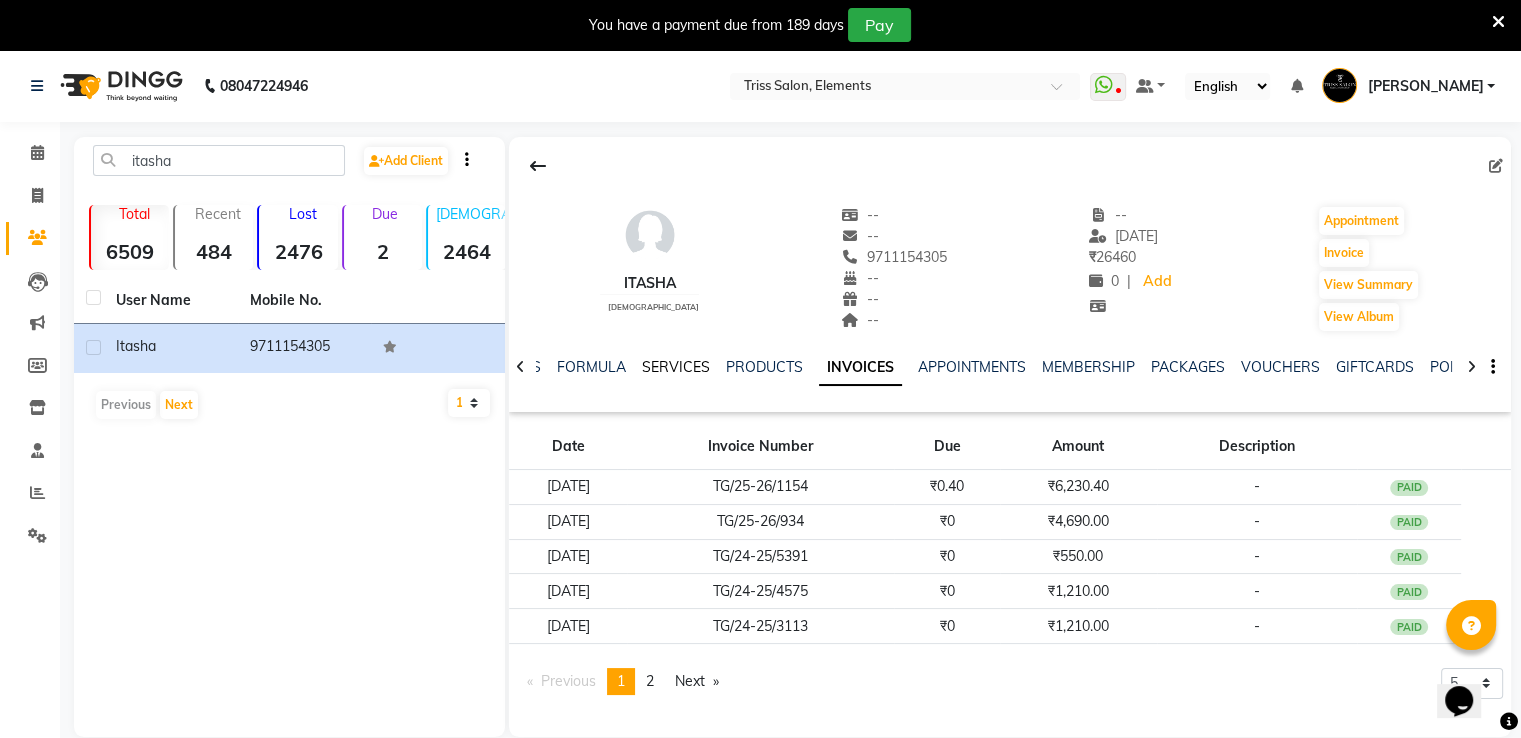 click on "SERVICES" 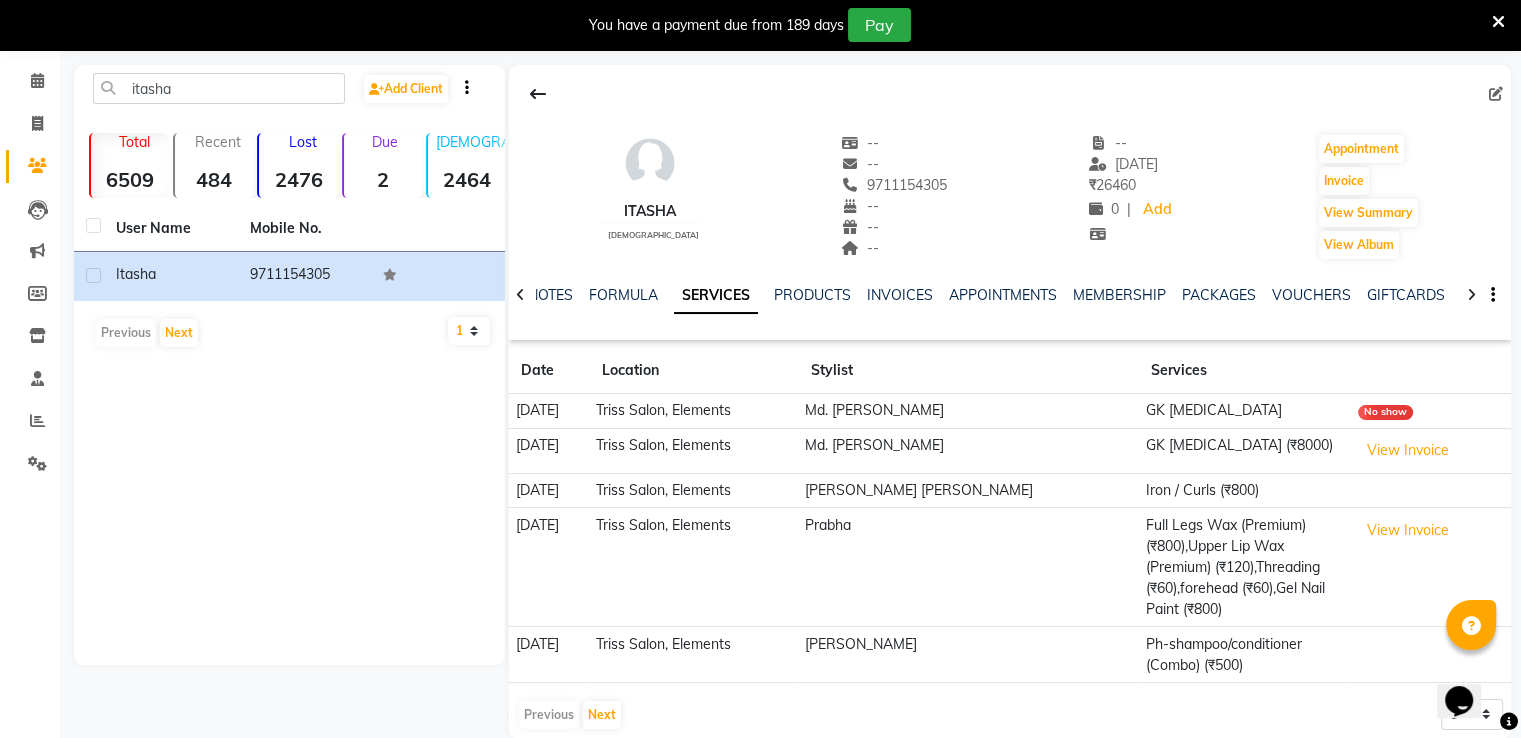 scroll, scrollTop: 80, scrollLeft: 0, axis: vertical 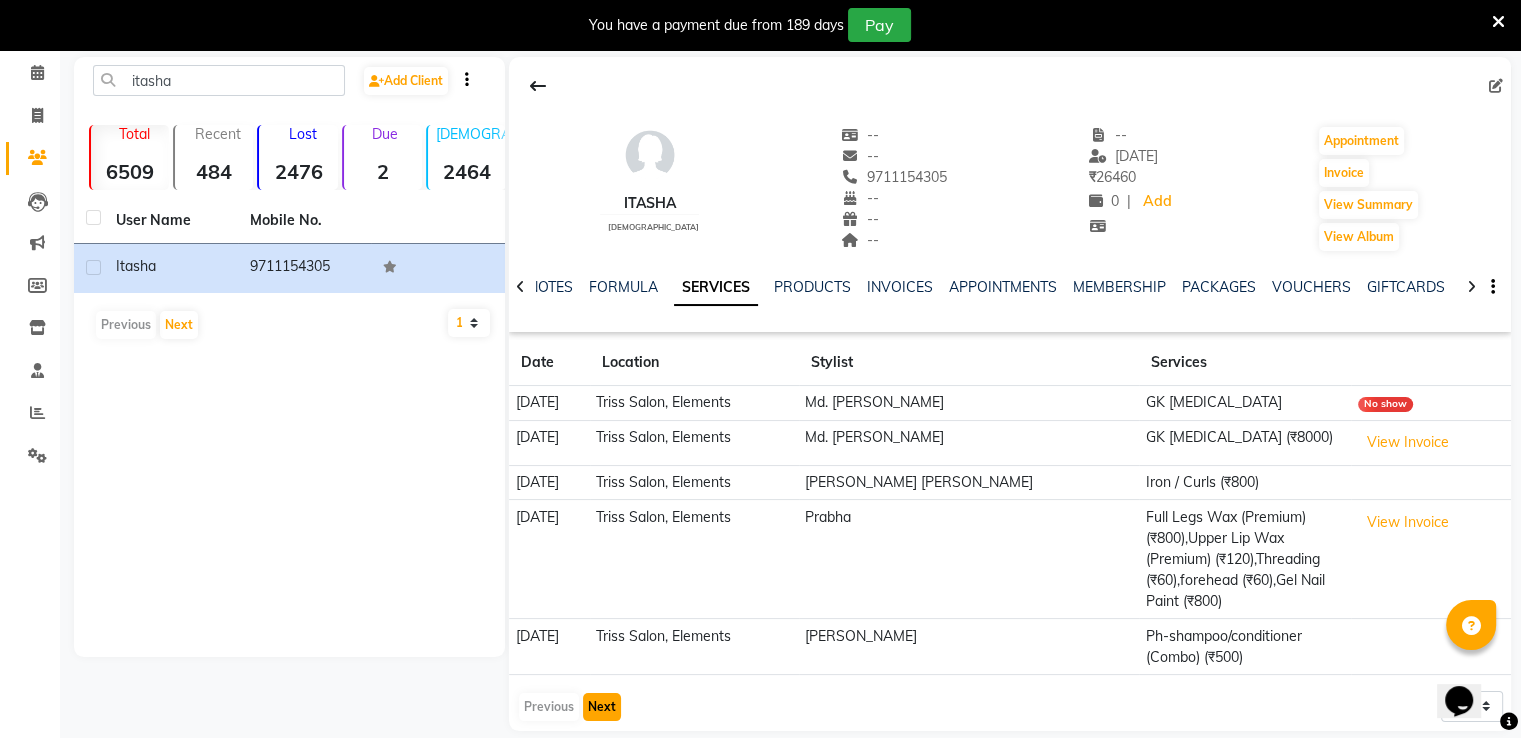 click on "Next" 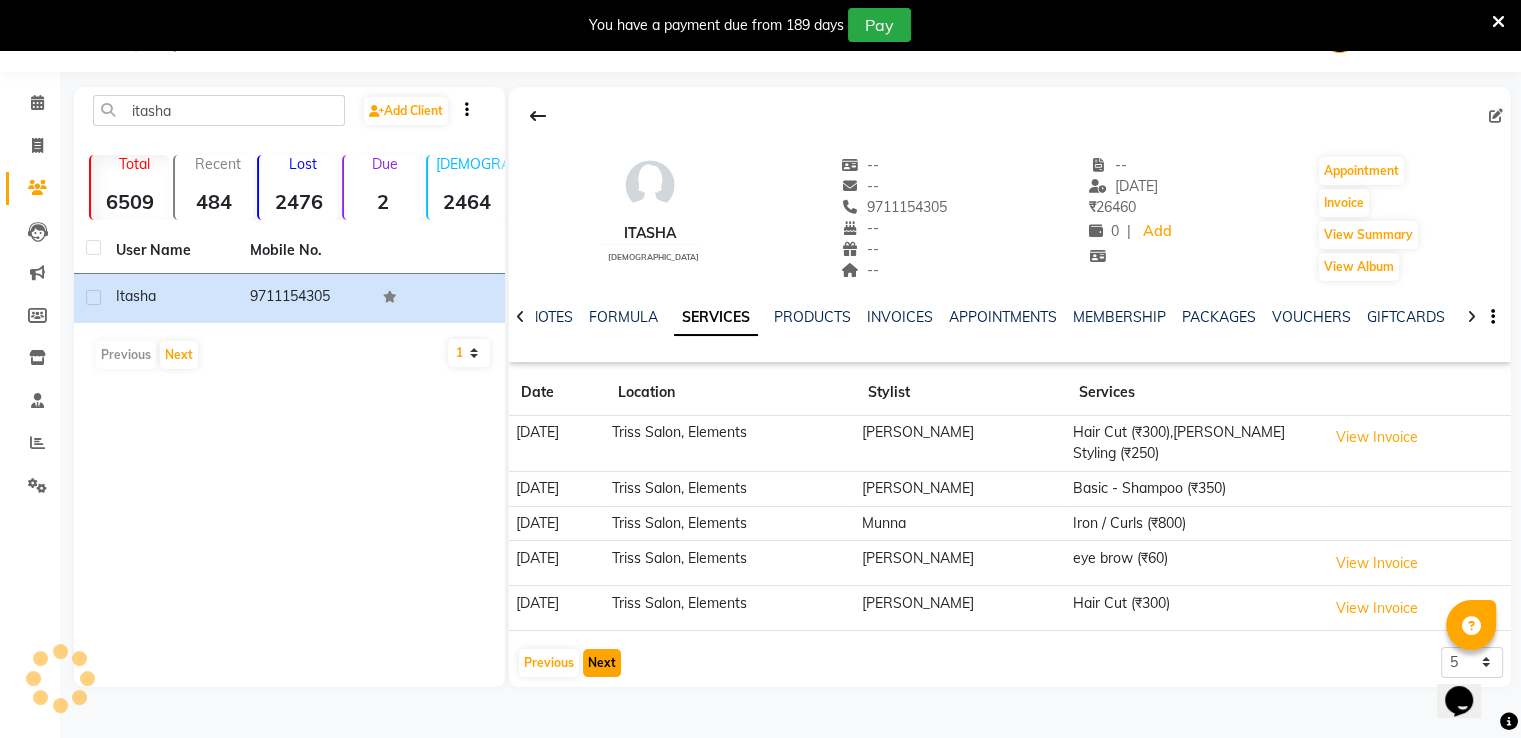 scroll, scrollTop: 50, scrollLeft: 0, axis: vertical 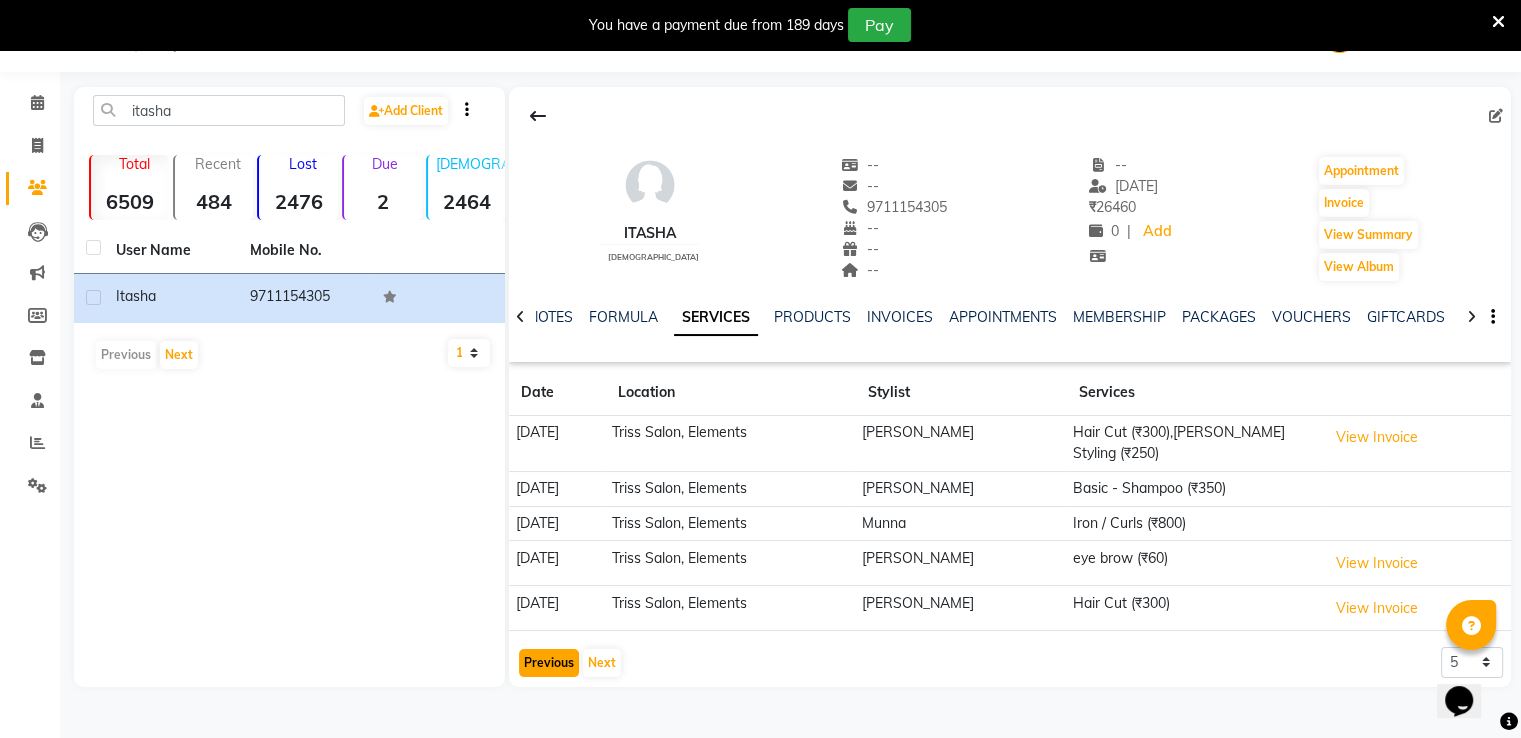 click on "Previous" 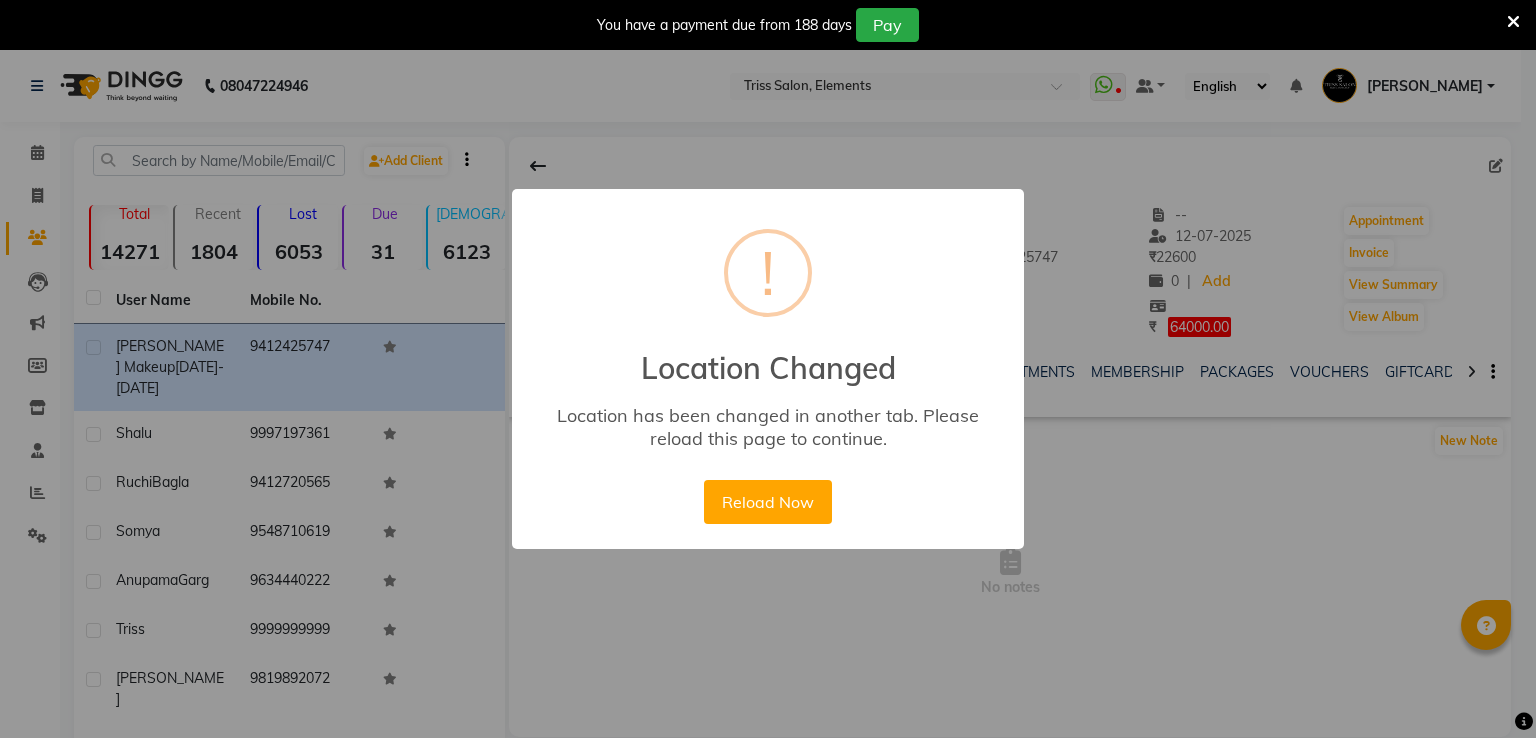 scroll, scrollTop: 50, scrollLeft: 0, axis: vertical 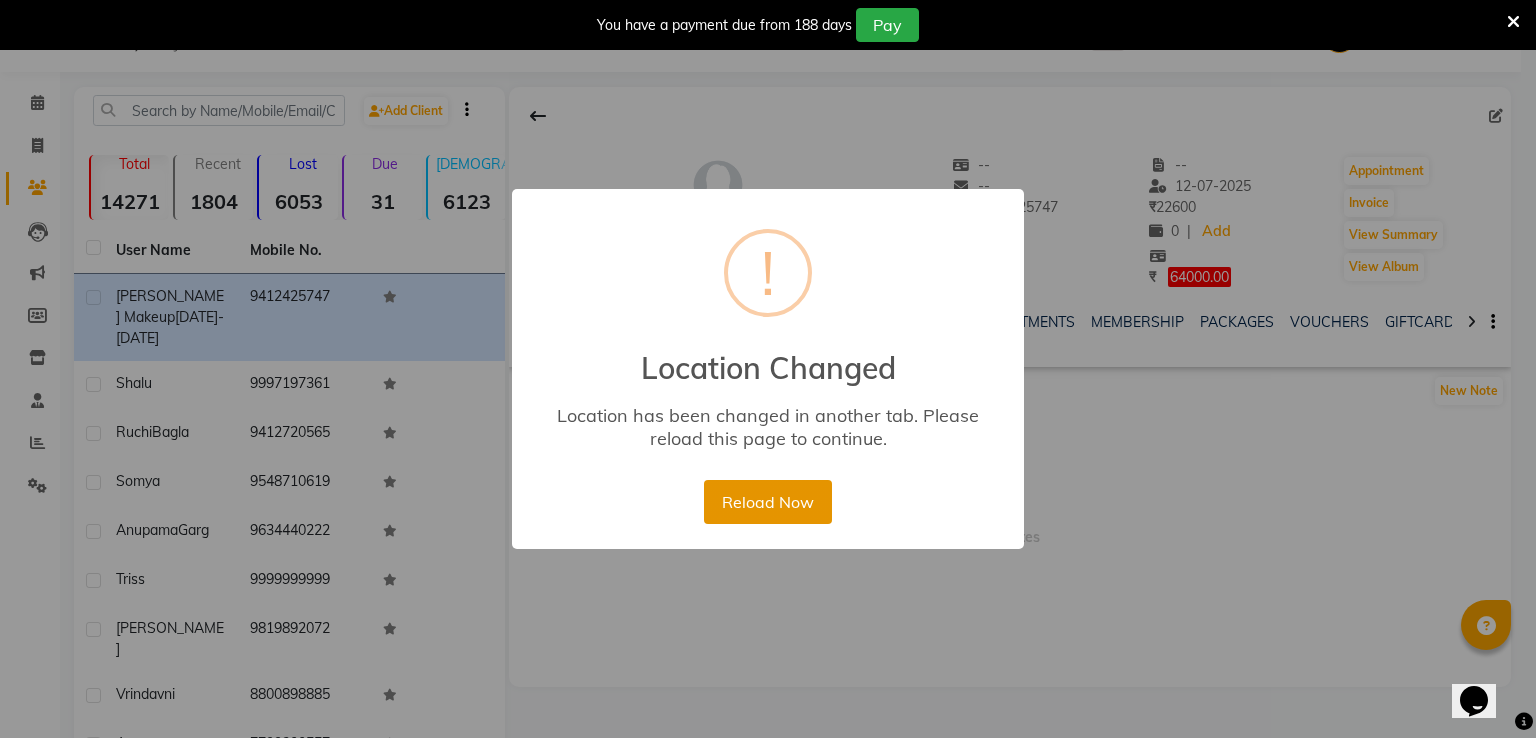 click on "Reload Now" at bounding box center (767, 502) 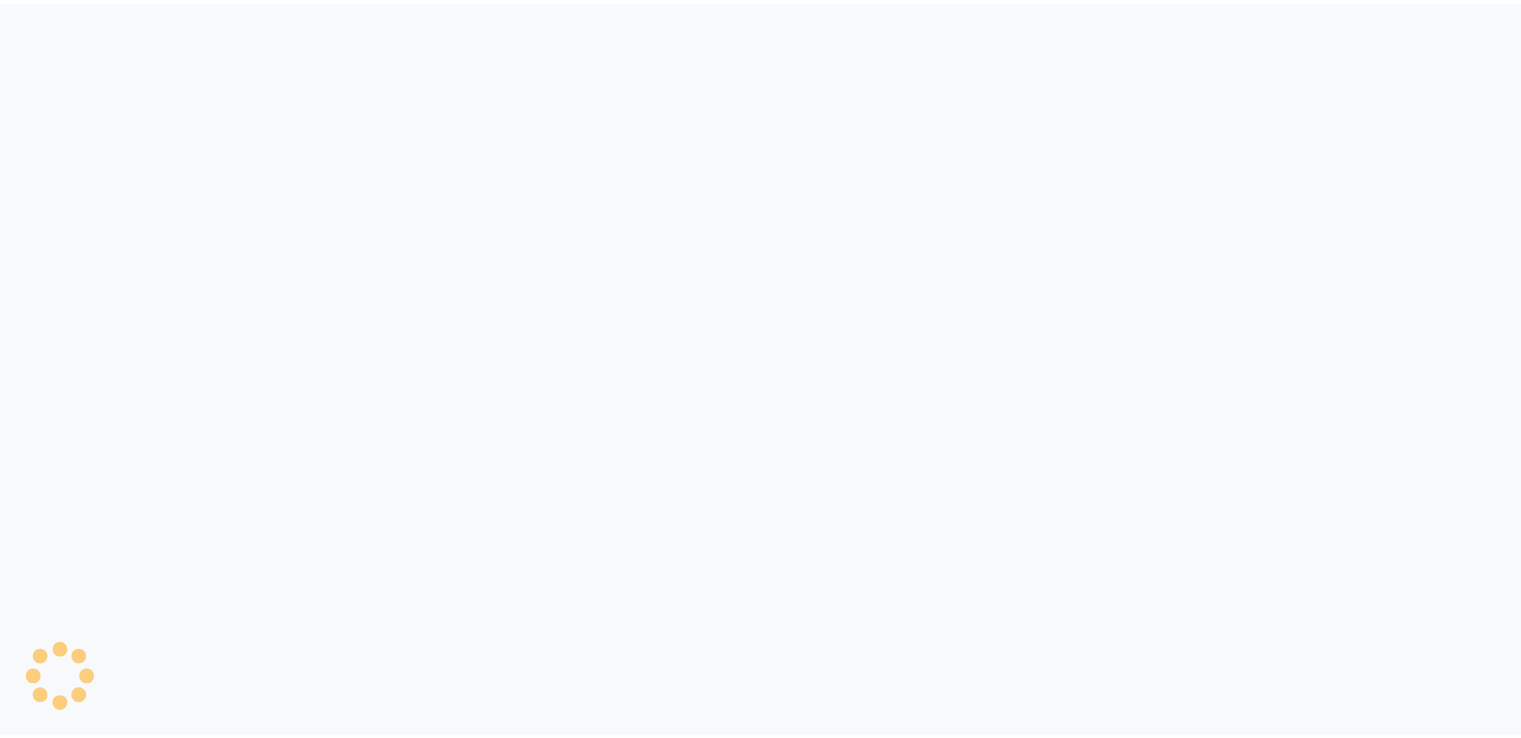 scroll, scrollTop: 0, scrollLeft: 0, axis: both 